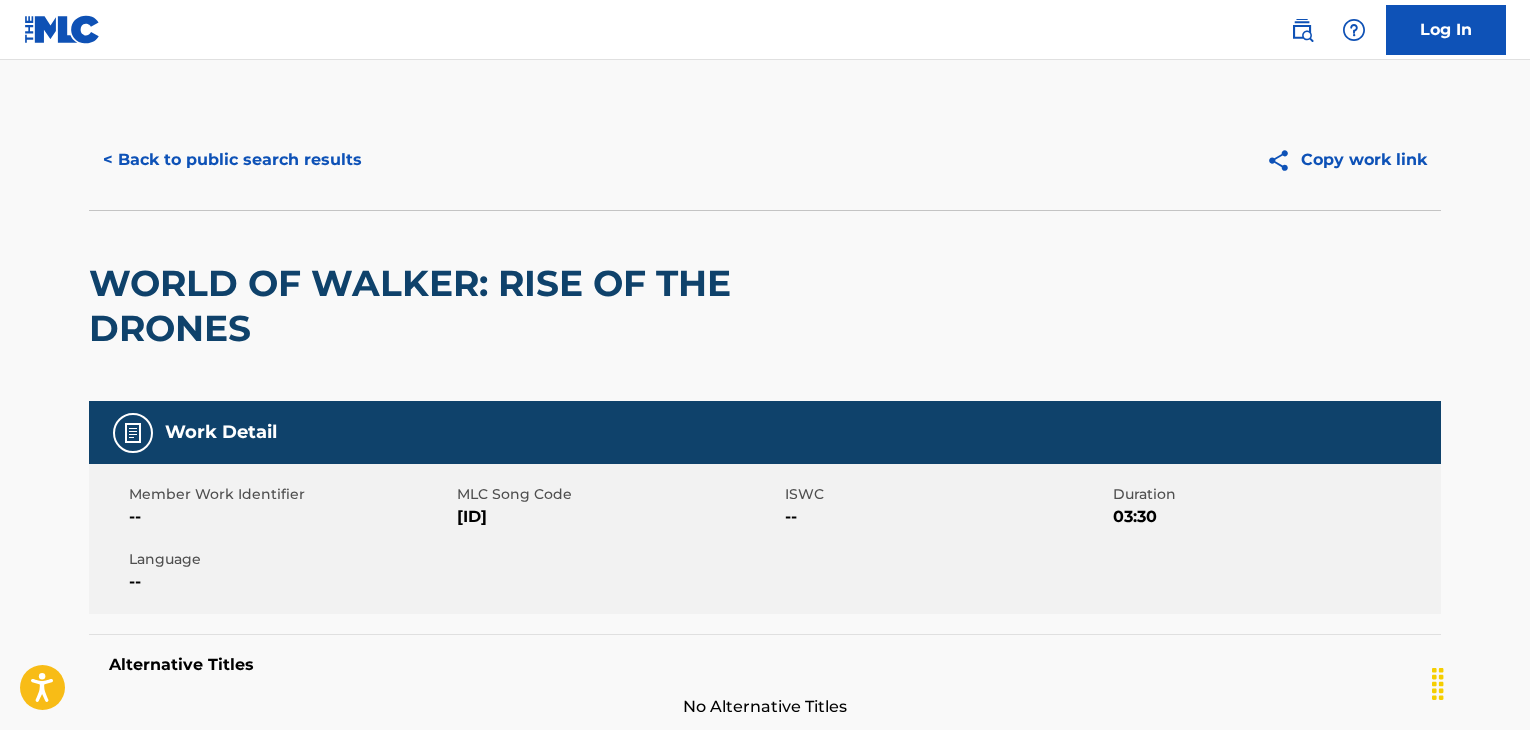 scroll, scrollTop: 0, scrollLeft: 0, axis: both 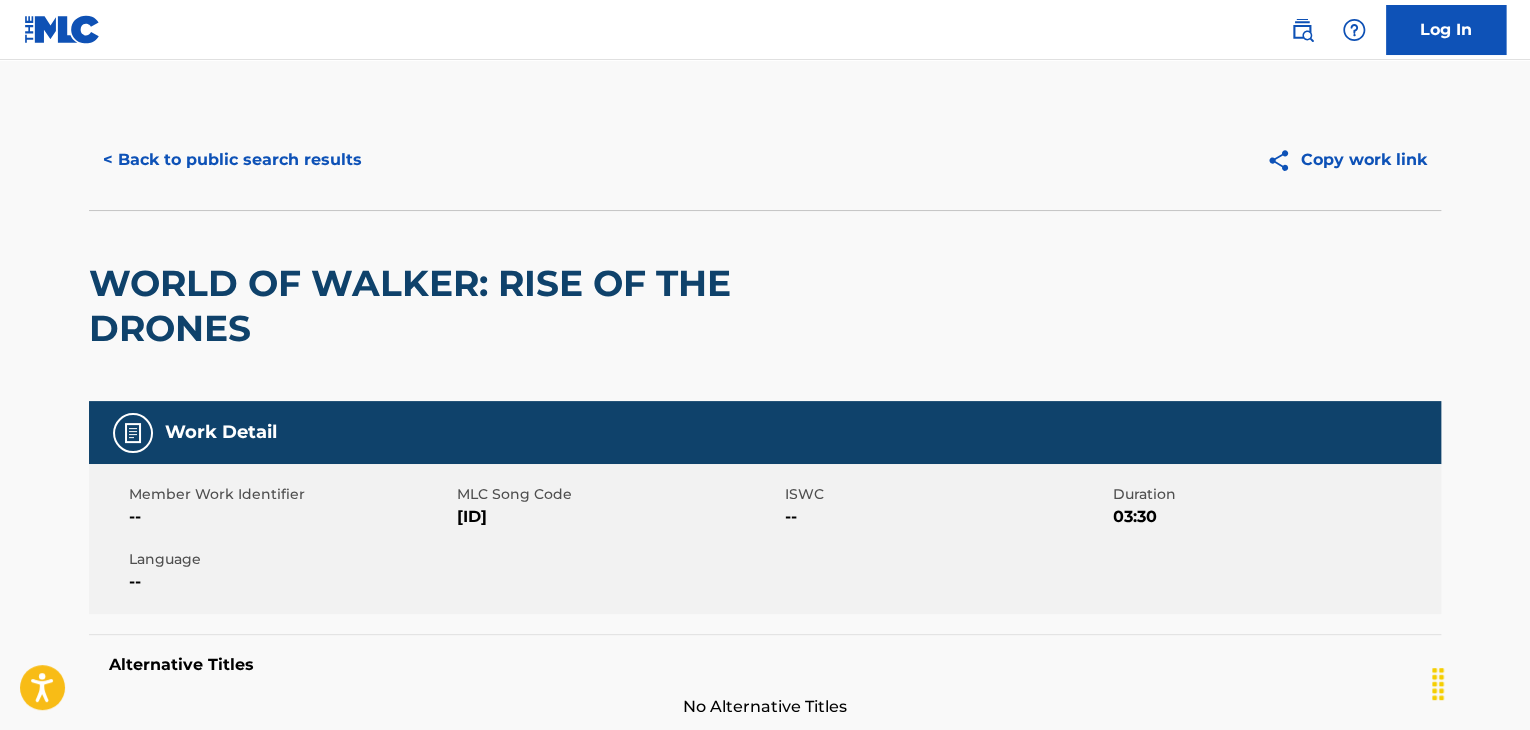 click on "< Back to public search results" at bounding box center (232, 160) 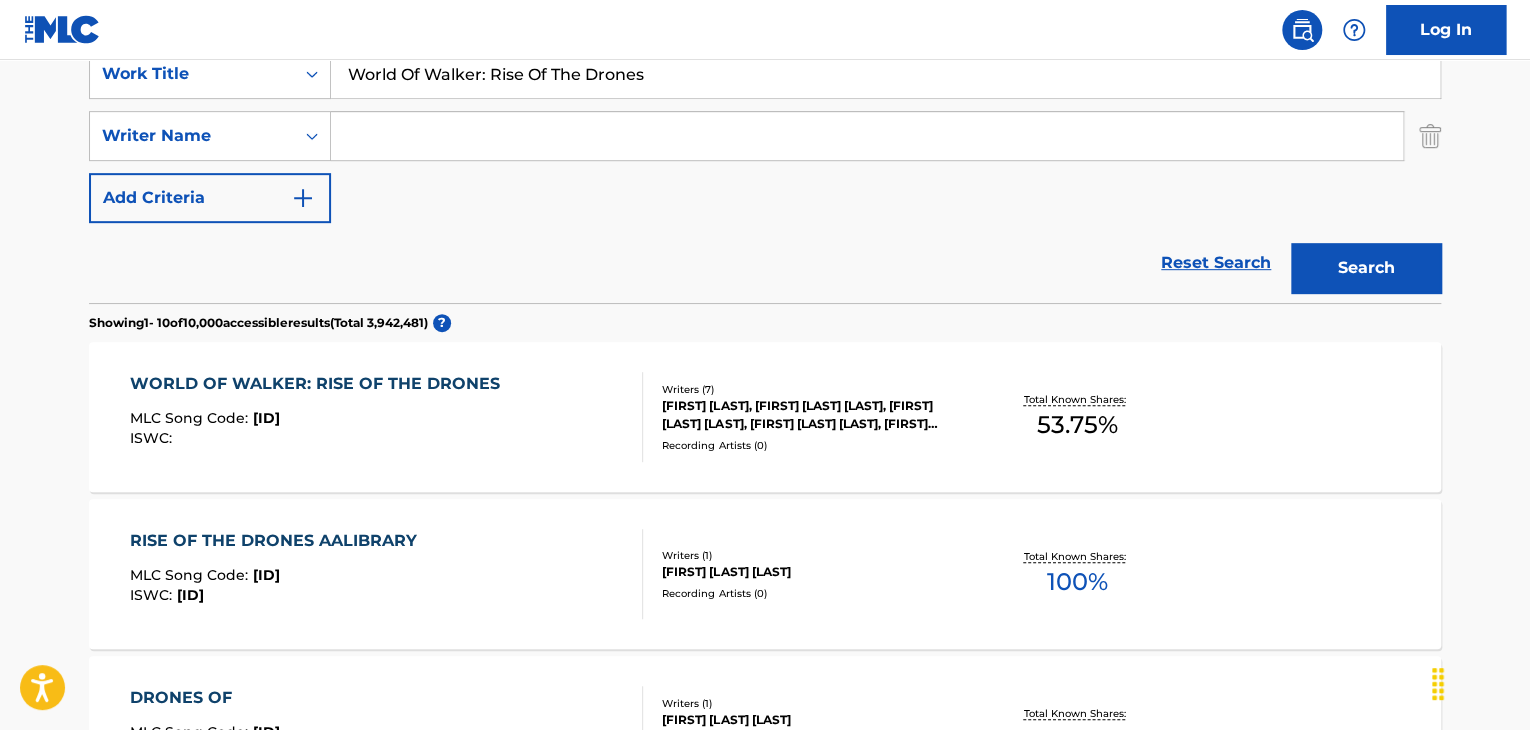 scroll, scrollTop: 333, scrollLeft: 0, axis: vertical 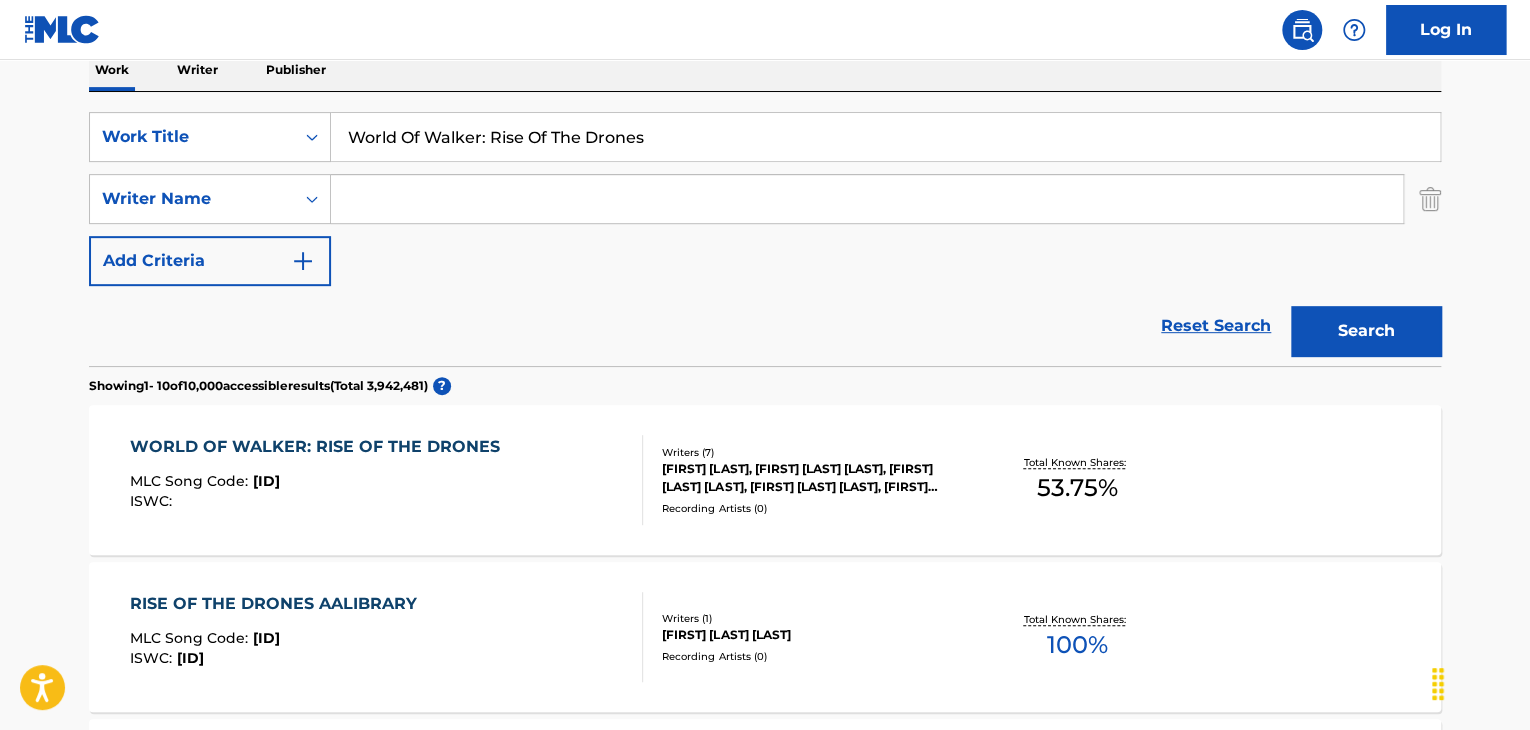 click on "World Of Walker: Rise Of The Drones" at bounding box center [885, 137] 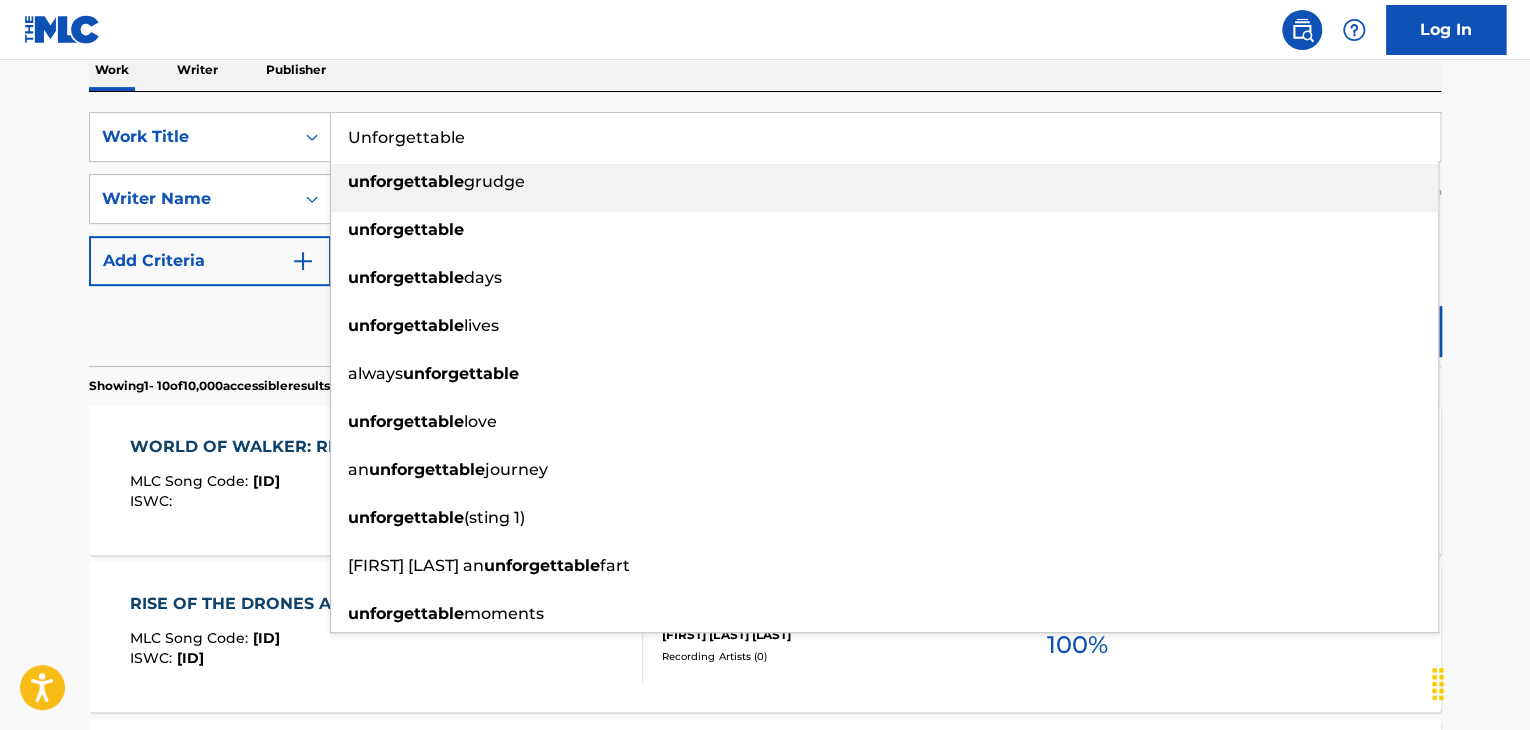 type on "Unforgettable" 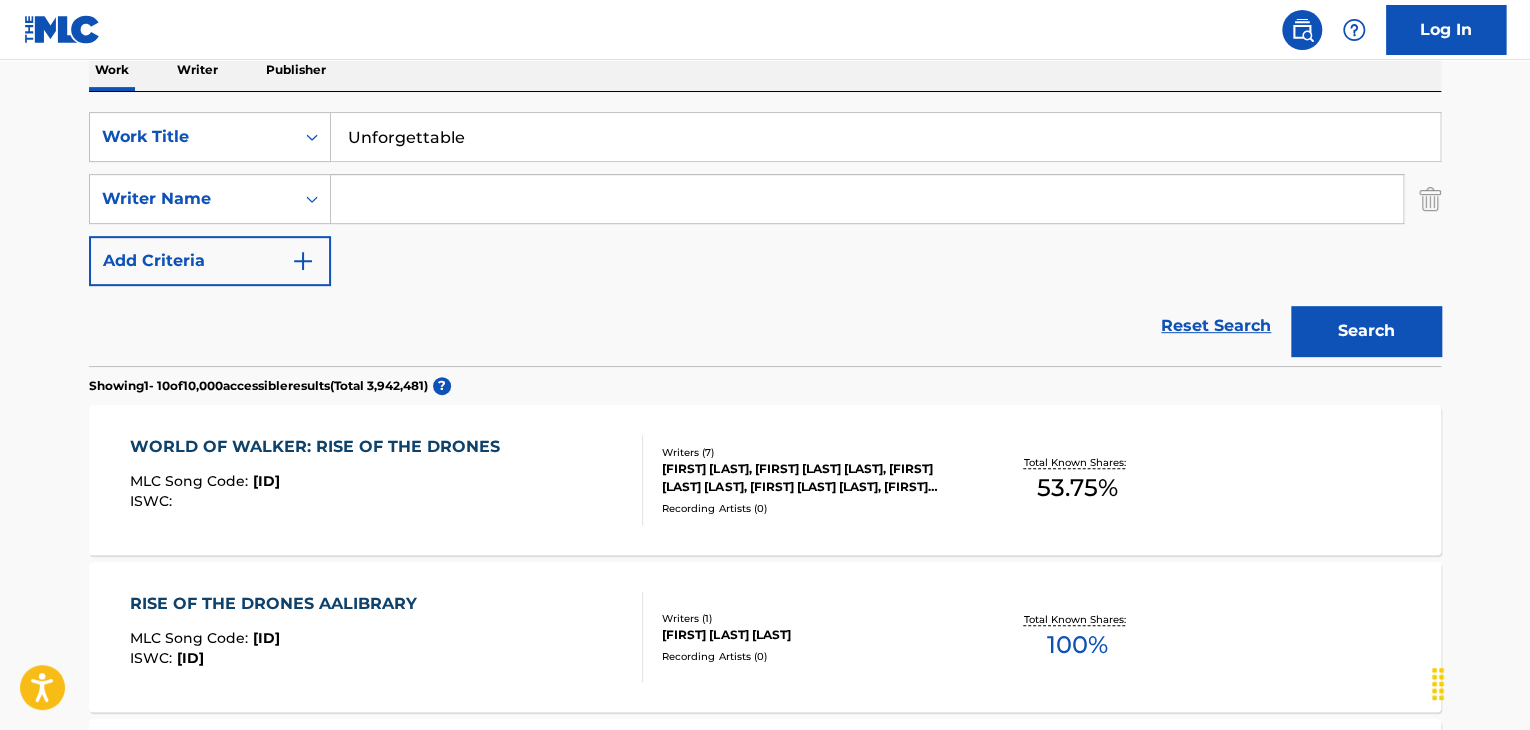 click at bounding box center (867, 199) 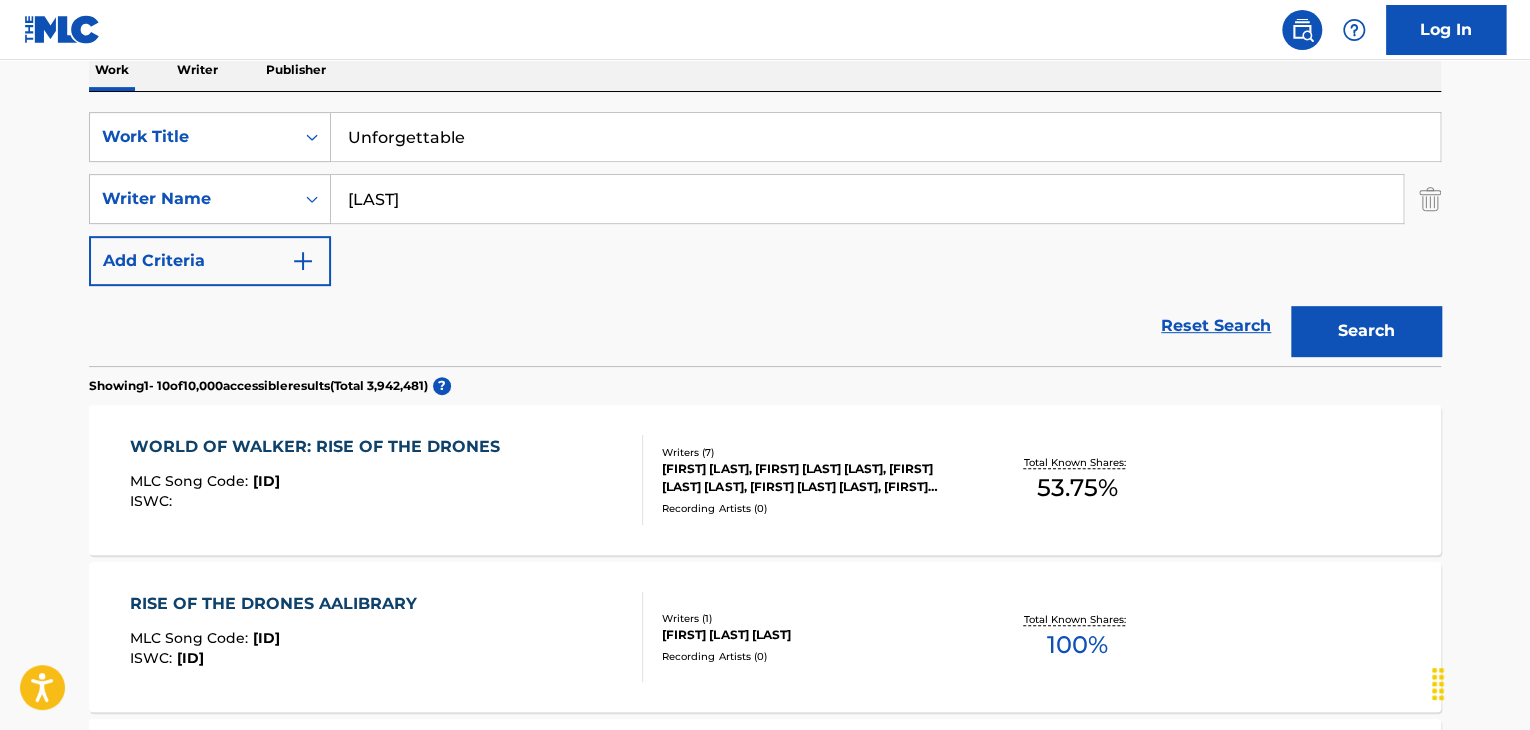 type on "[LAST]" 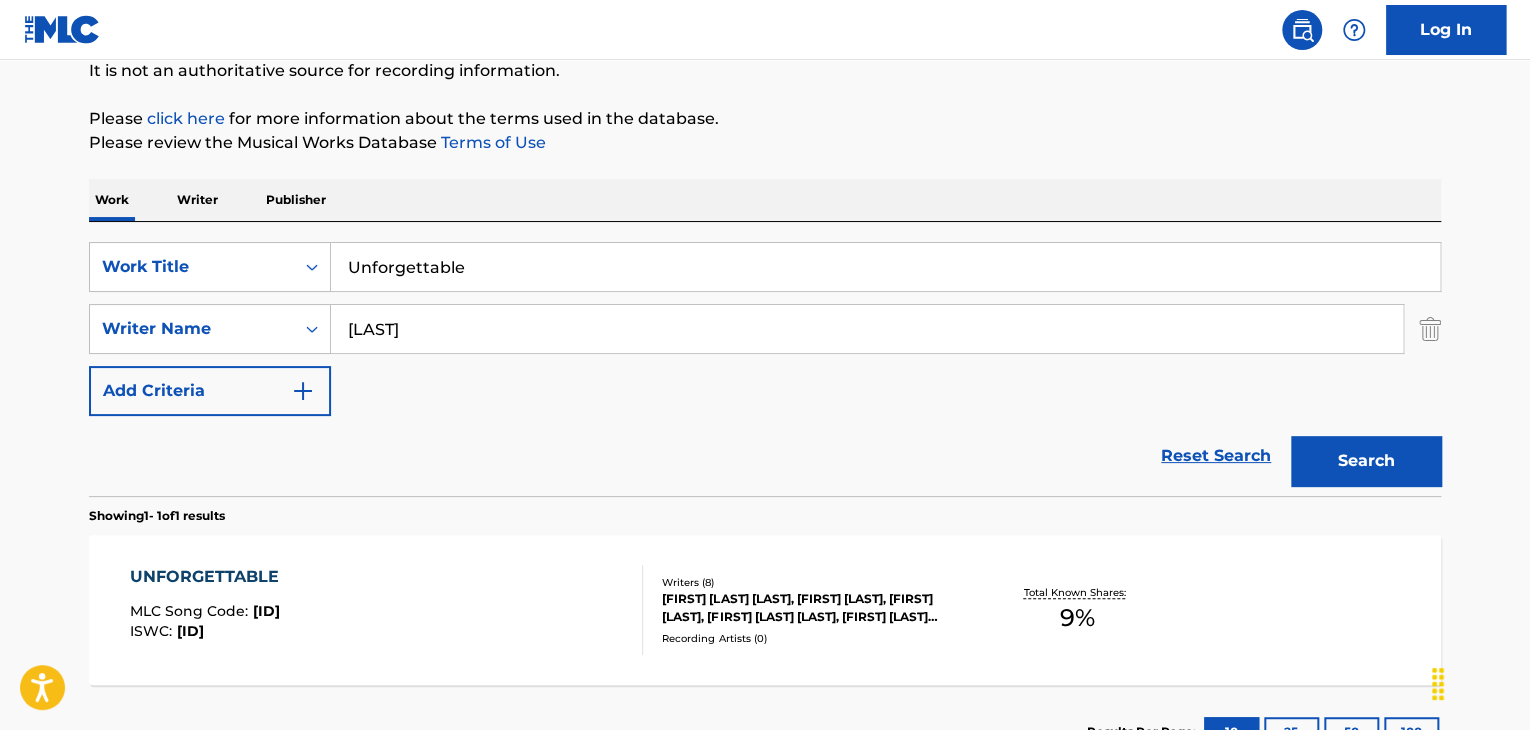 scroll, scrollTop: 333, scrollLeft: 0, axis: vertical 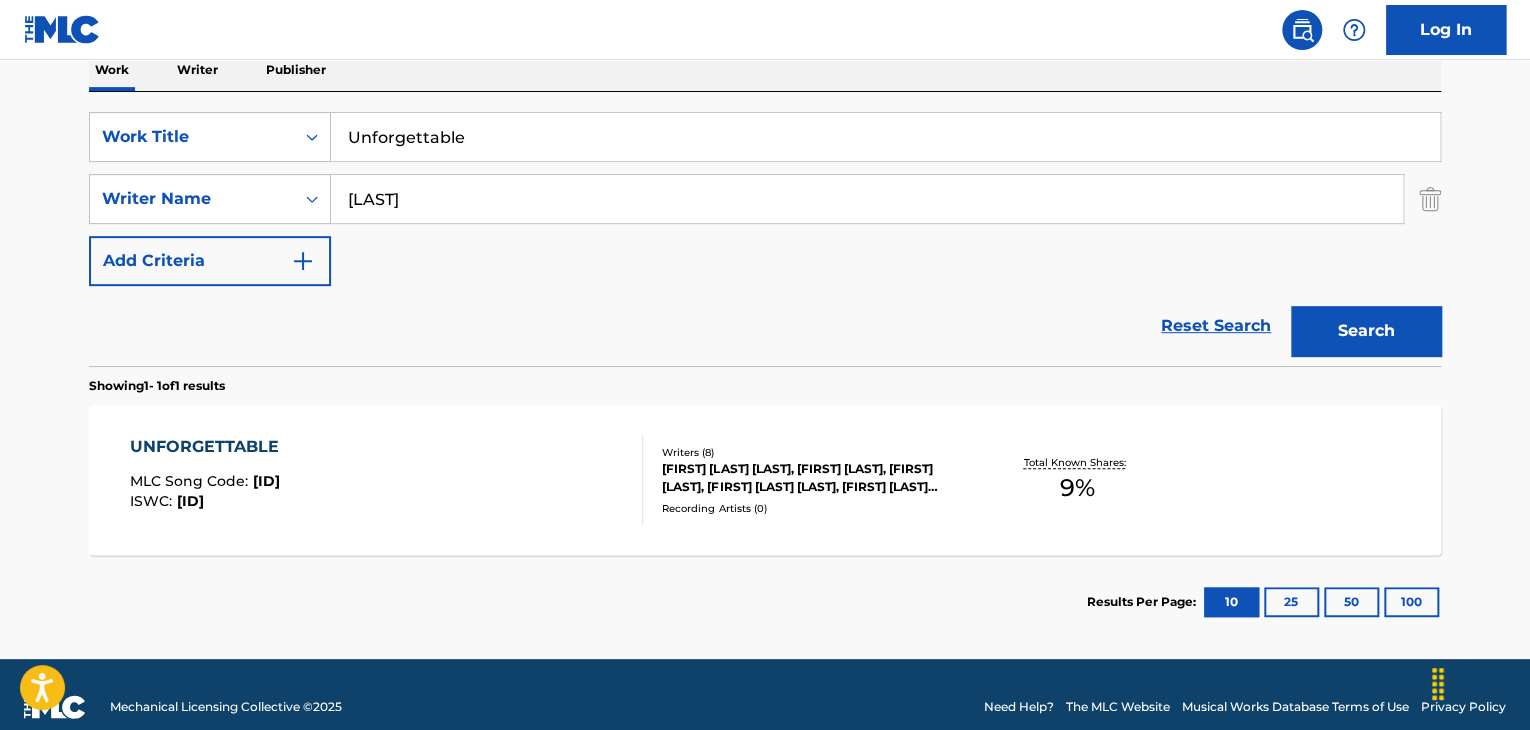 click on "UNFORGETTABLE" at bounding box center (209, 447) 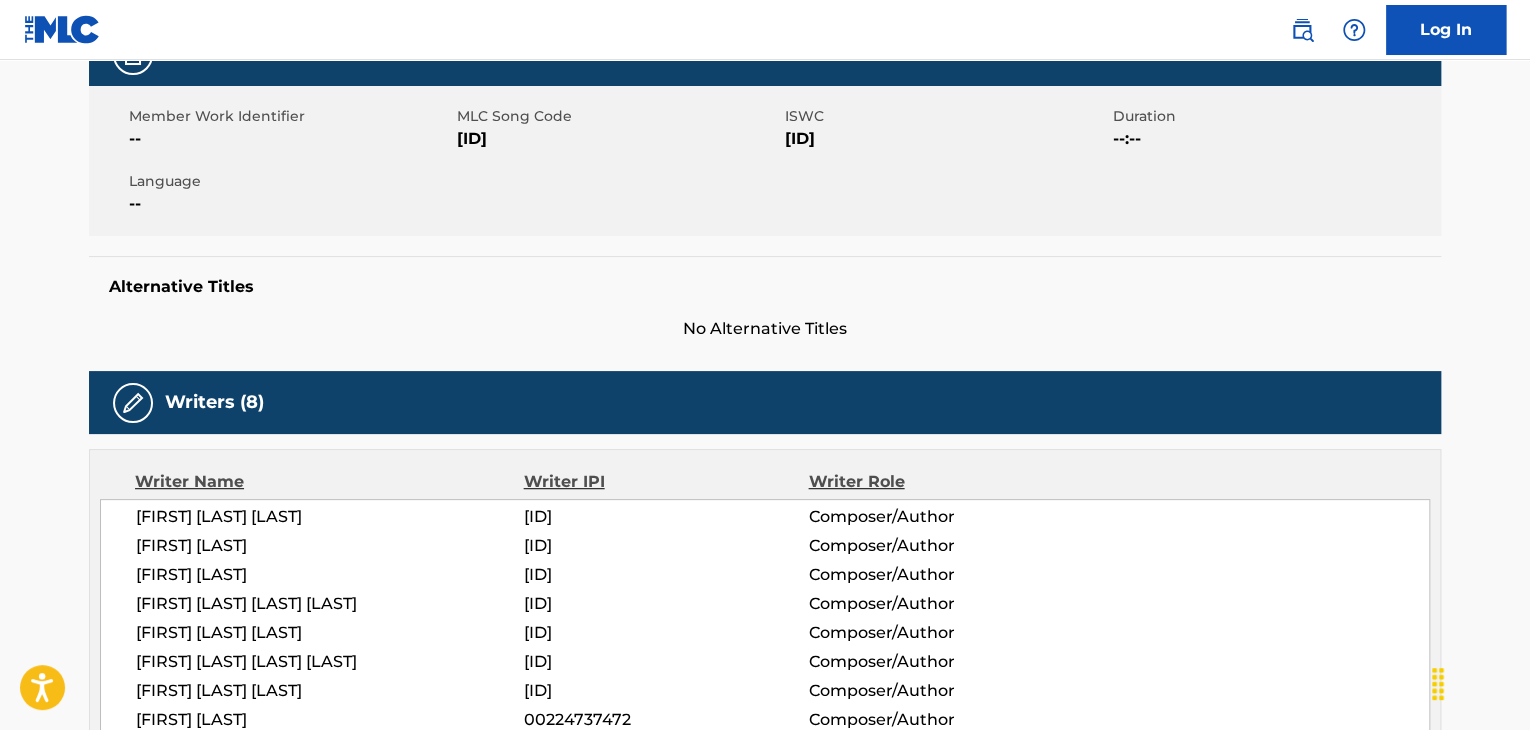 scroll, scrollTop: 0, scrollLeft: 0, axis: both 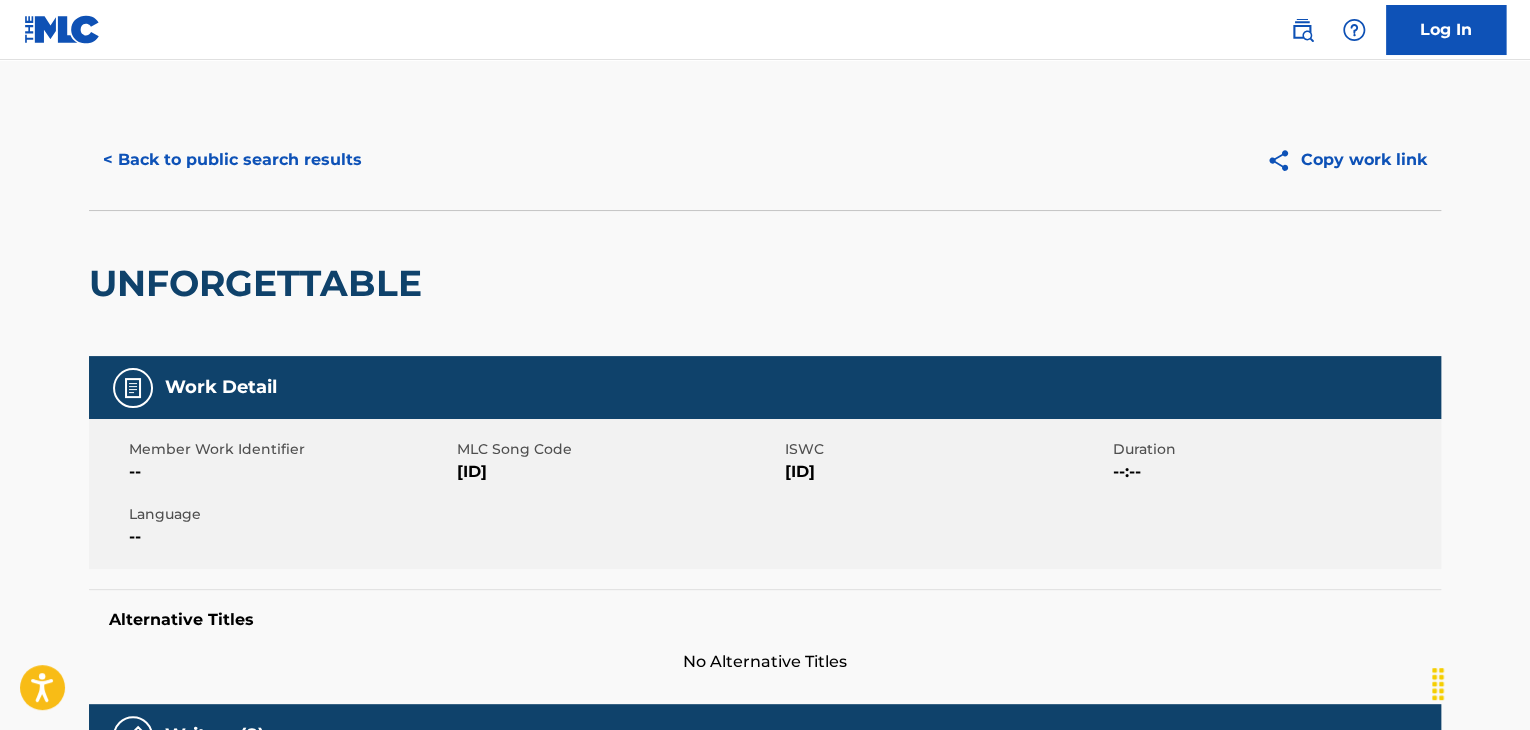 click on "[ID]" at bounding box center (618, 472) 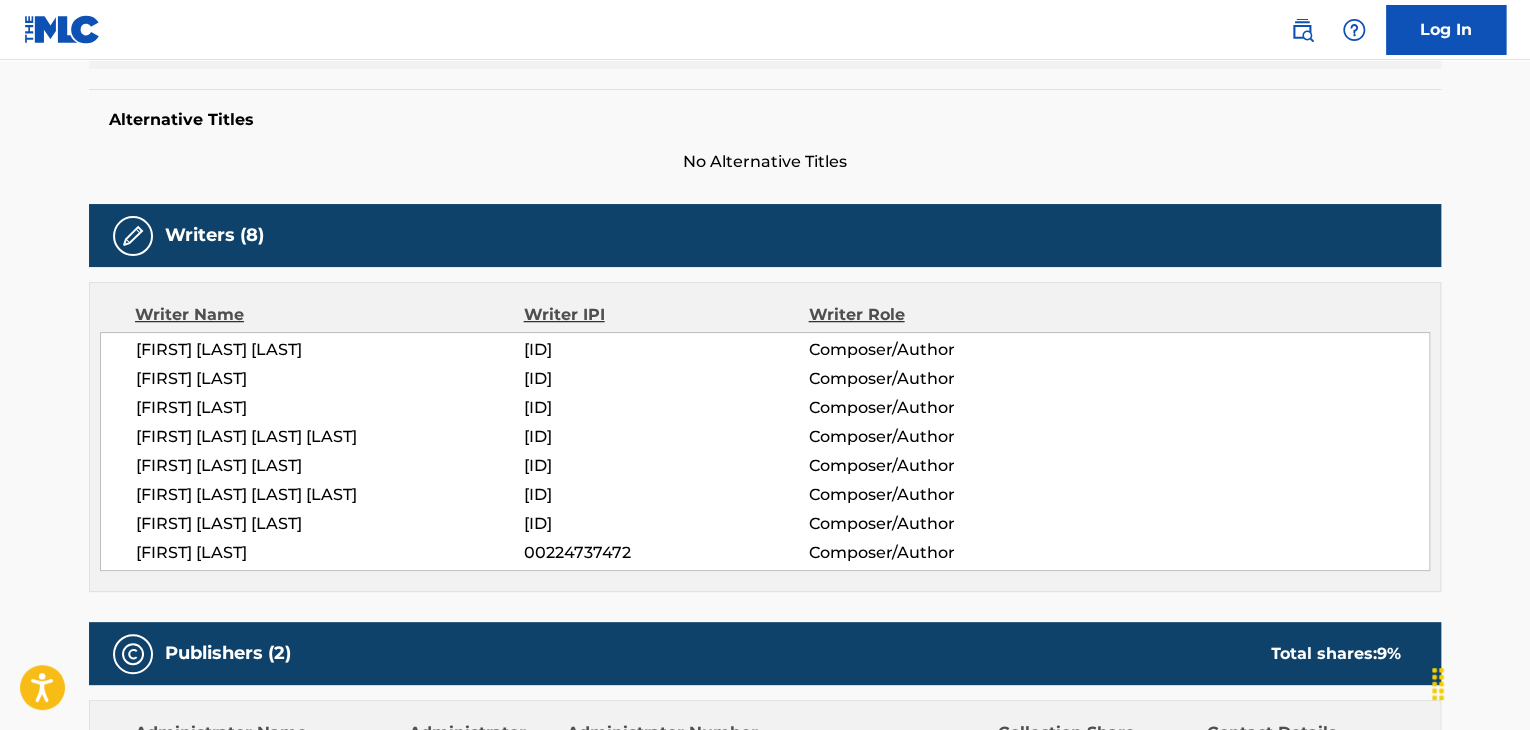 scroll, scrollTop: 533, scrollLeft: 0, axis: vertical 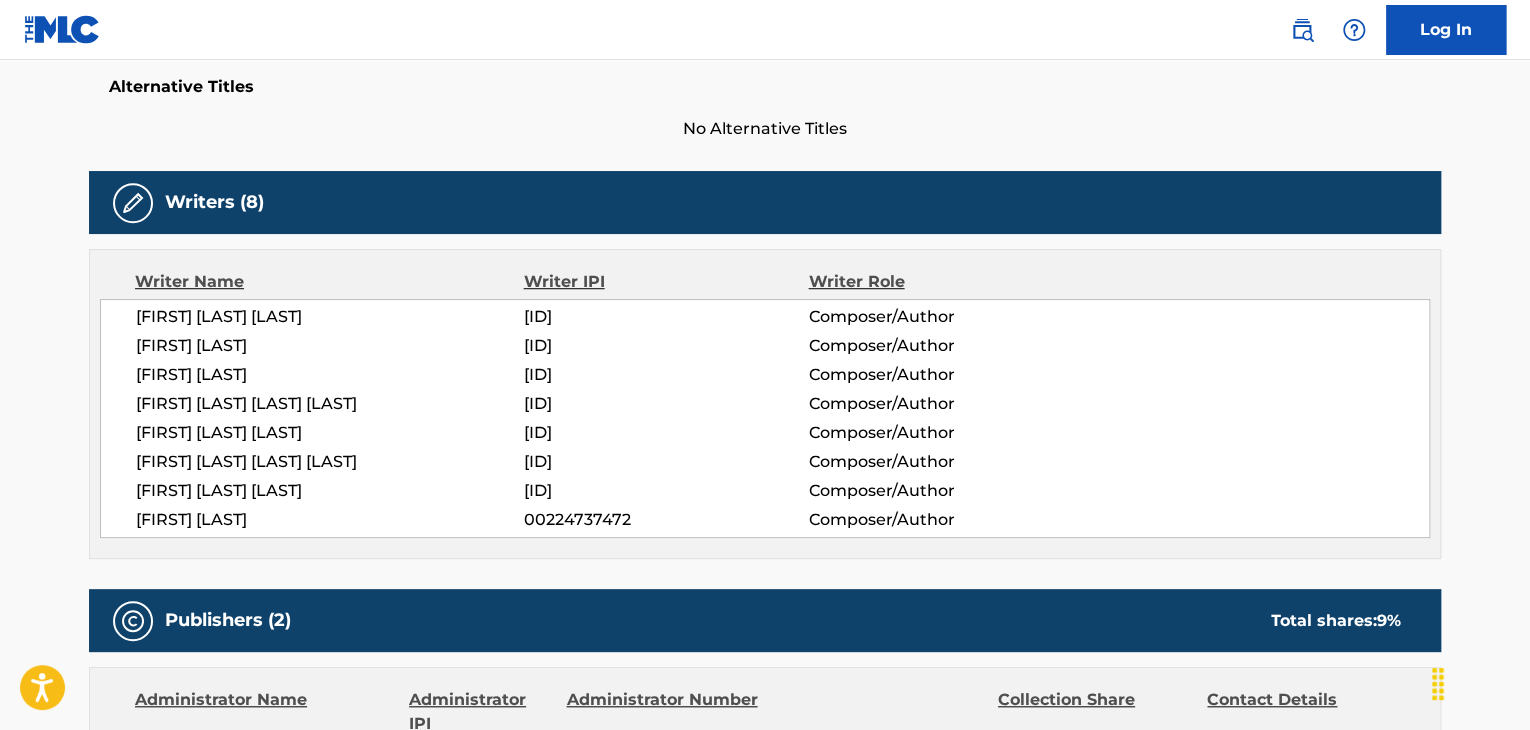 click on "[FIRST] [LAST] [LAST]" at bounding box center (330, 317) 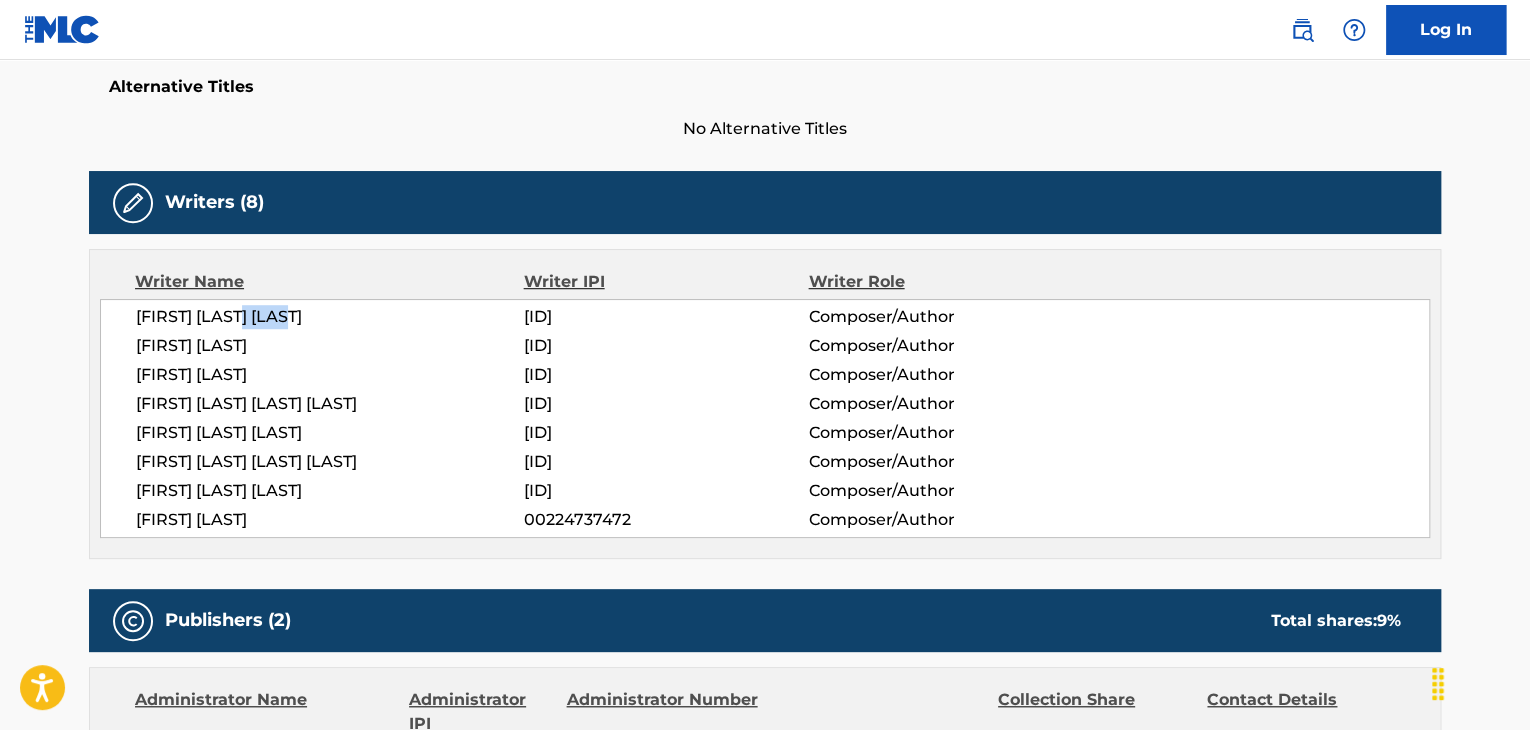 click on "[FIRST] [LAST] [LAST]" at bounding box center [330, 317] 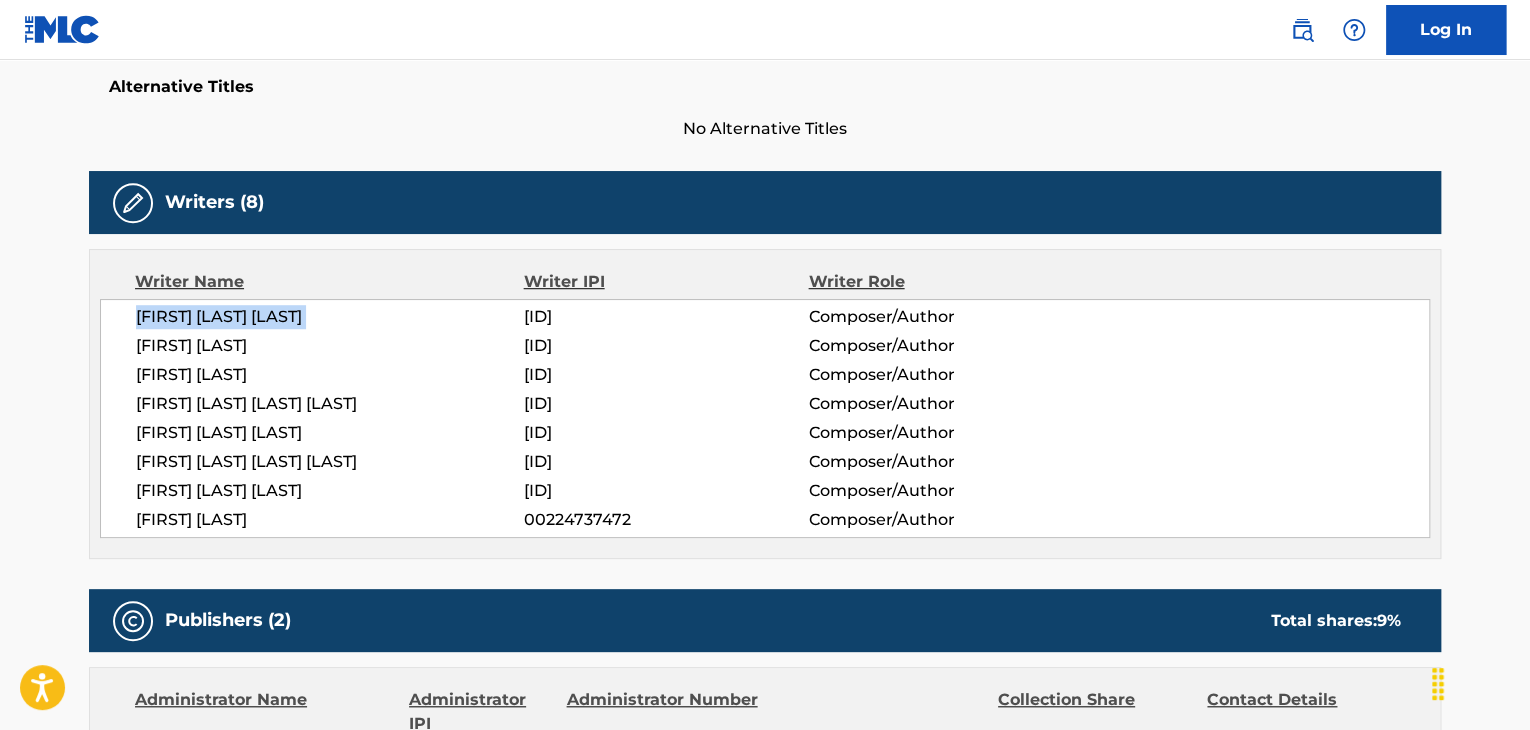 click on "[FIRST] [LAST] [LAST]" at bounding box center (330, 317) 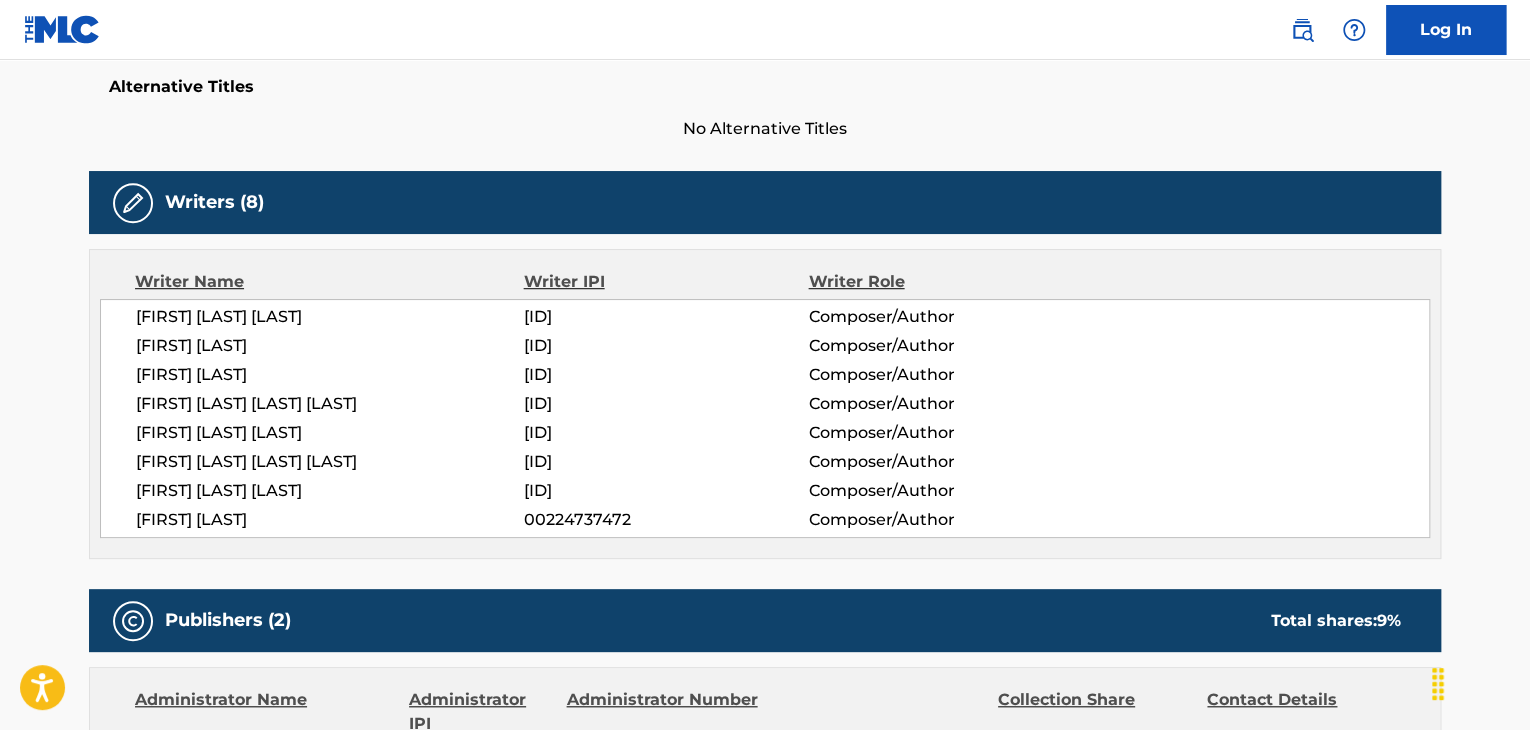 click on "[FIRST] [LAST]" at bounding box center (330, 375) 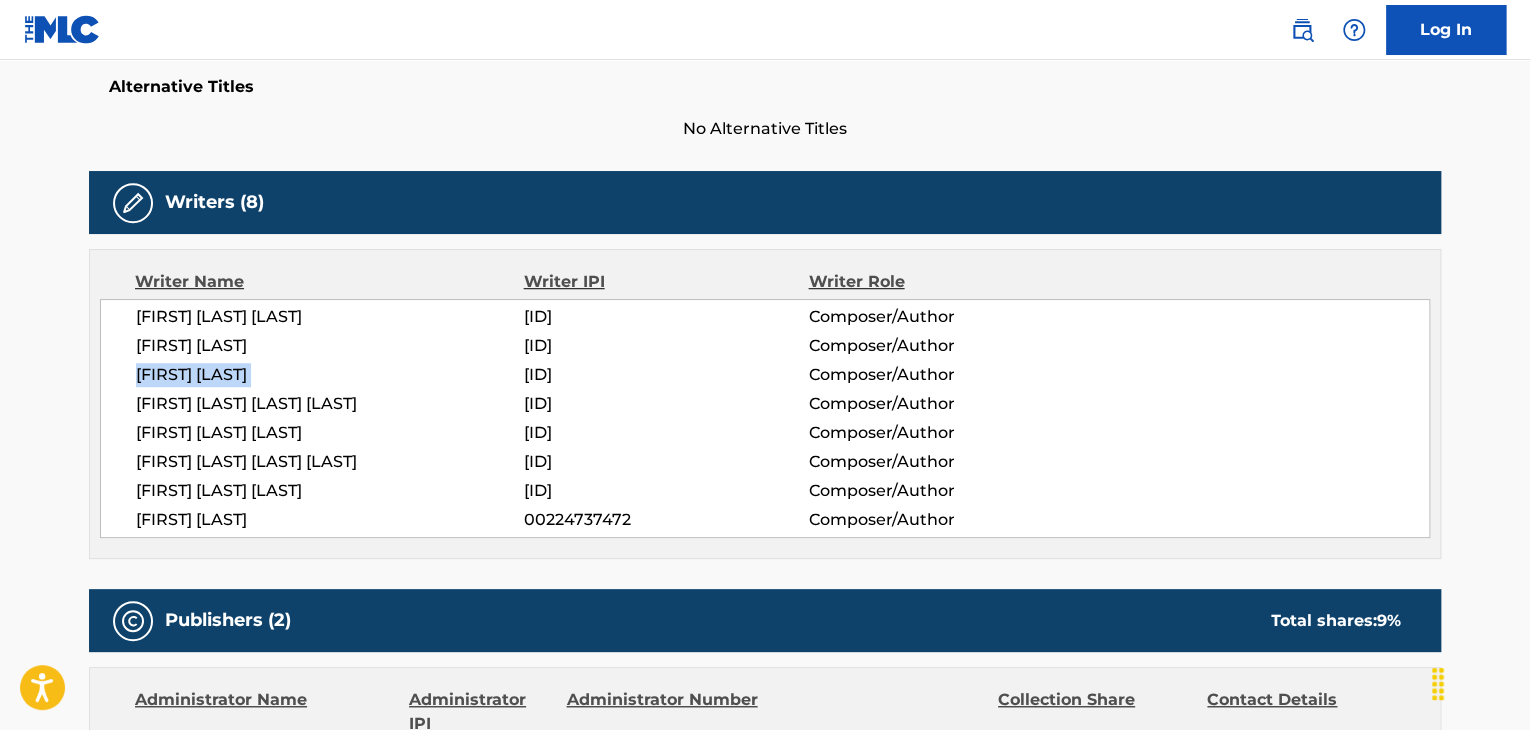 click on "[FIRST] [LAST]" at bounding box center [330, 375] 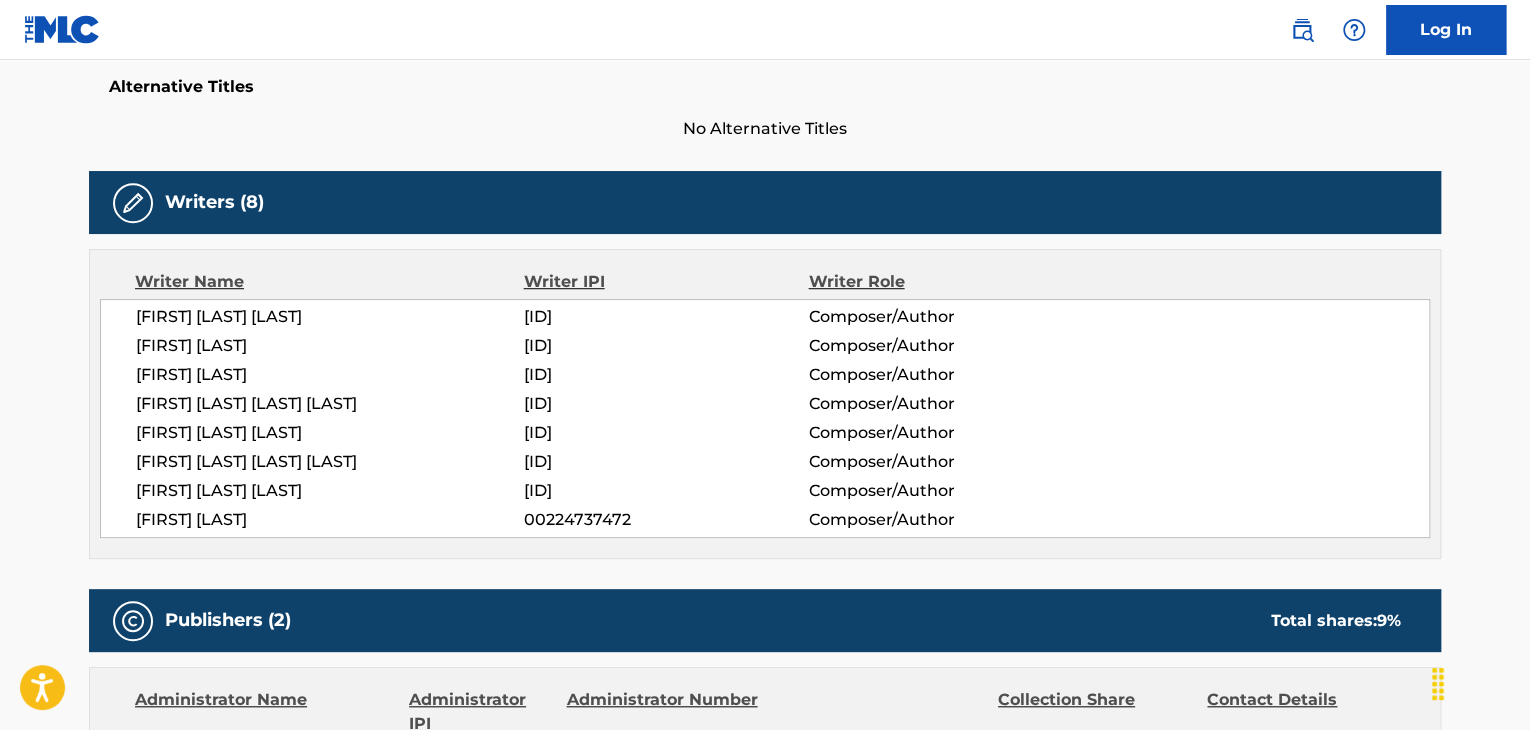 click on "[FIRST] [LAST] [LAST] [LAST]" at bounding box center (330, 462) 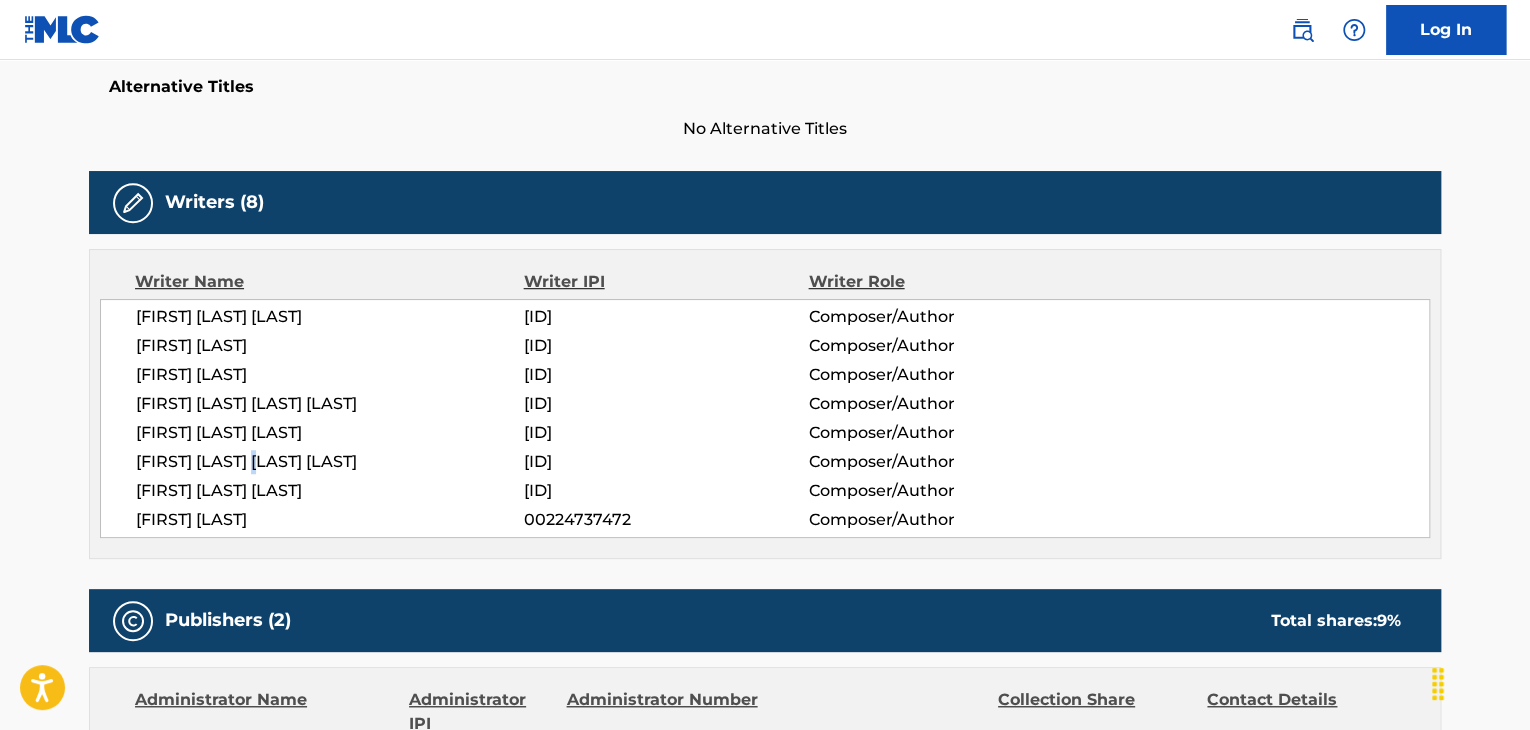 click on "[FIRST] [LAST] [LAST] [LAST]" at bounding box center [330, 462] 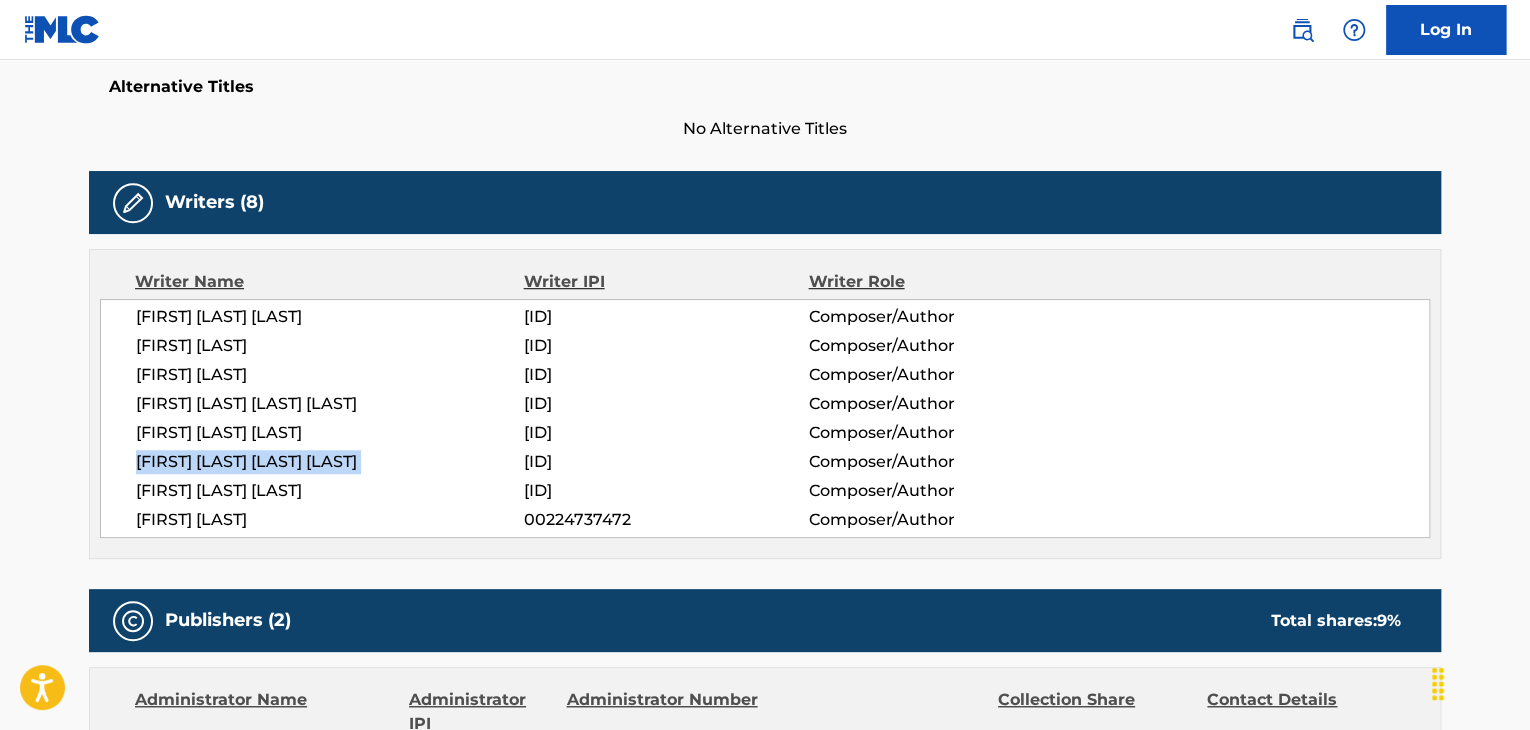 click on "[FIRST] [LAST] [LAST] [LAST]" at bounding box center [330, 462] 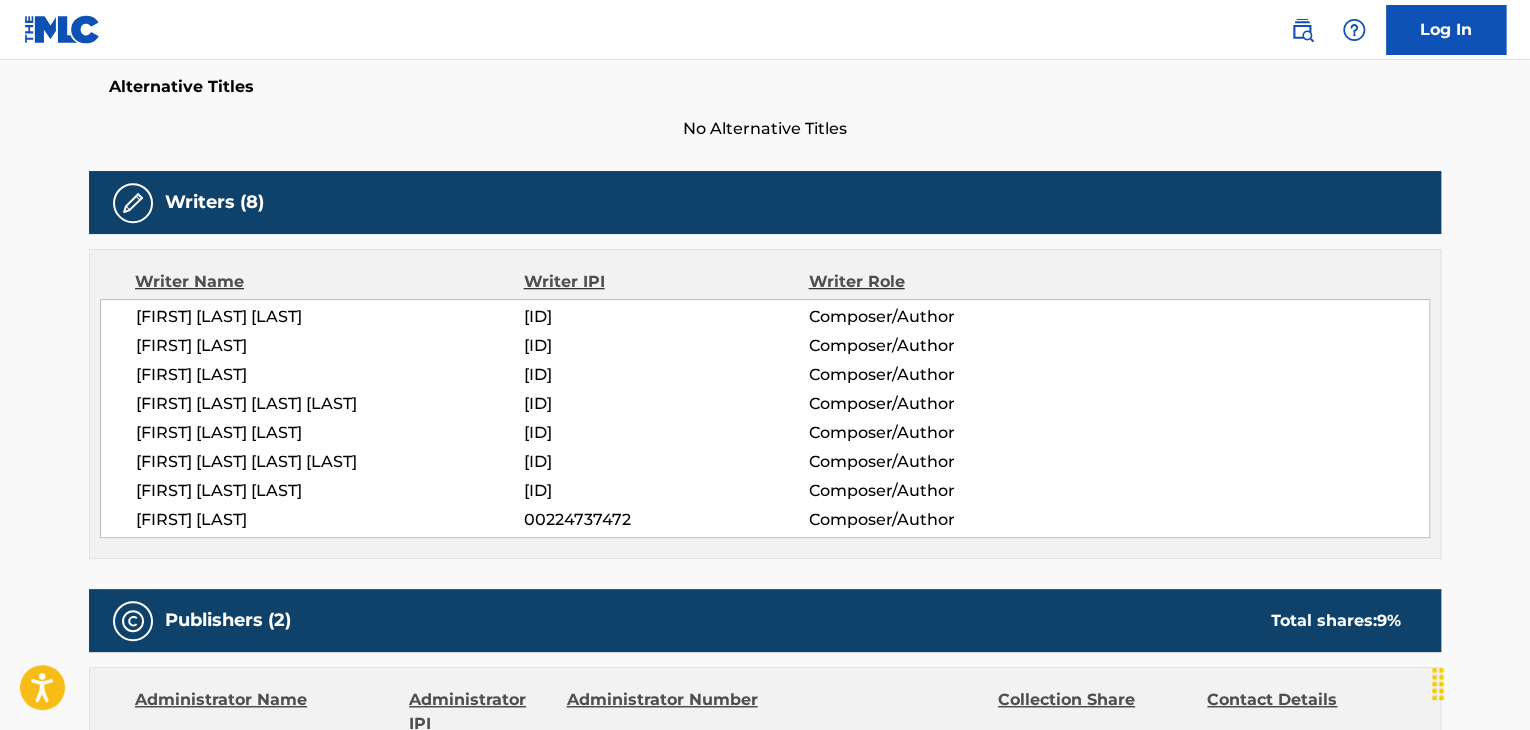 click on "[FIRST] [LAST] [LAST]" at bounding box center (330, 491) 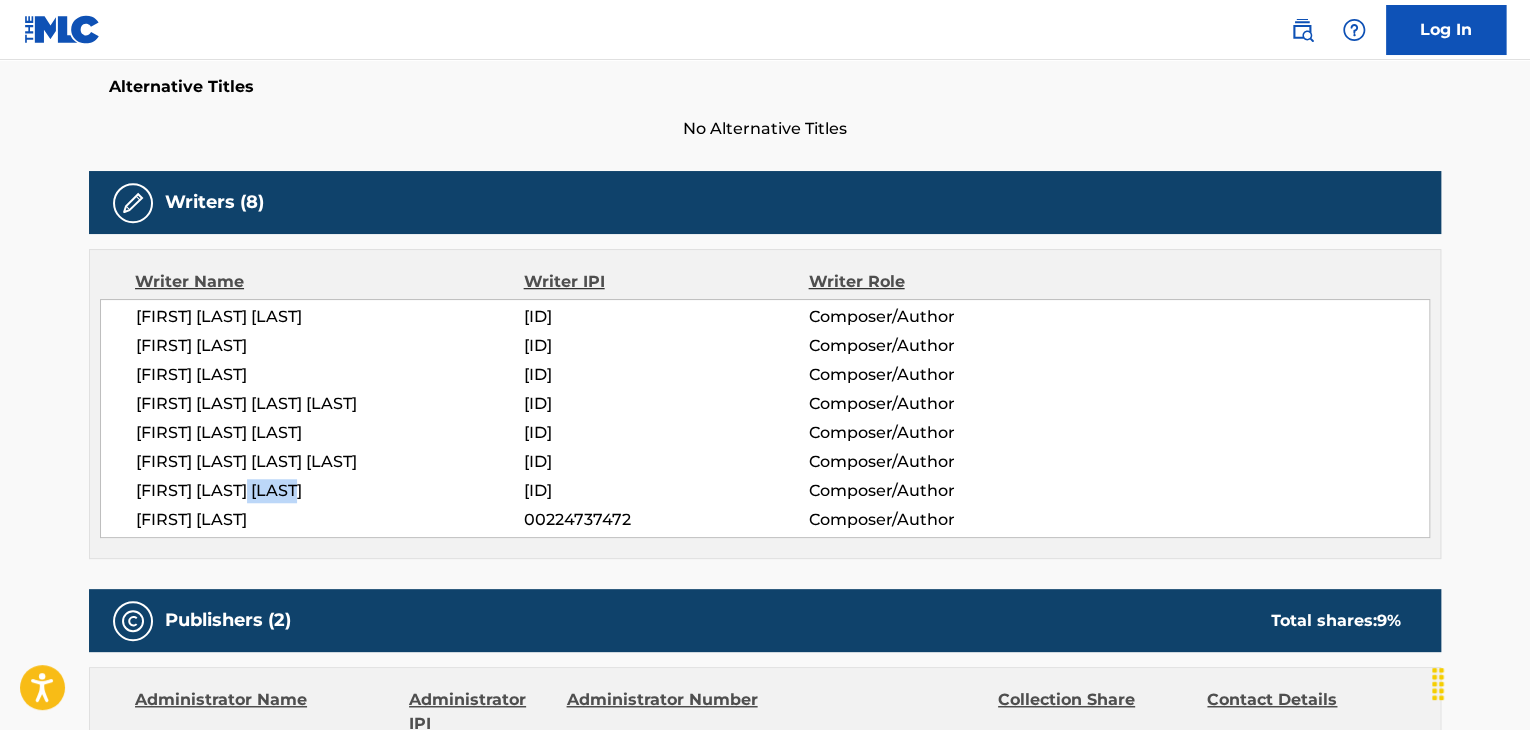 click on "[FIRST] [LAST] [LAST]" at bounding box center [330, 491] 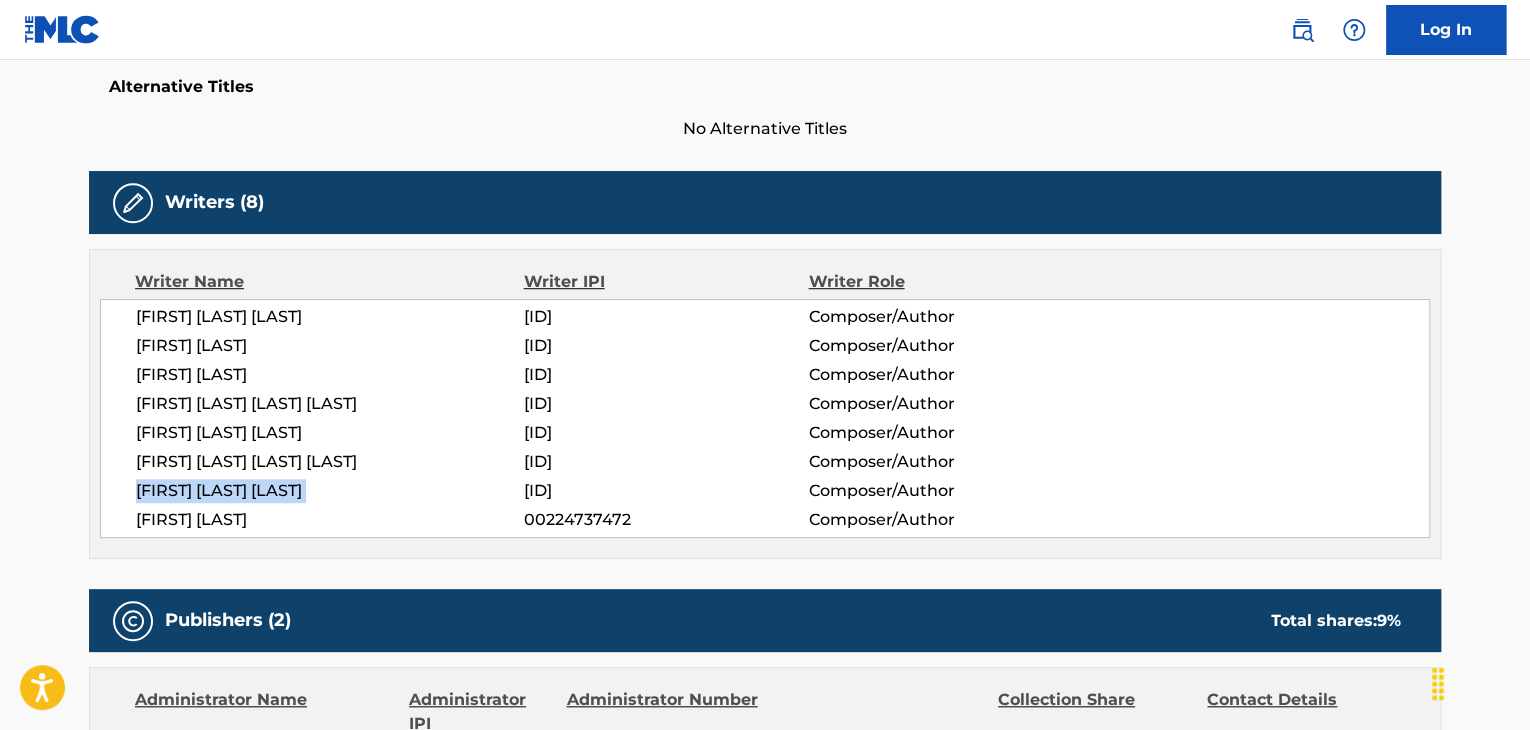 click on "[FIRST] [LAST] [LAST]" at bounding box center [330, 491] 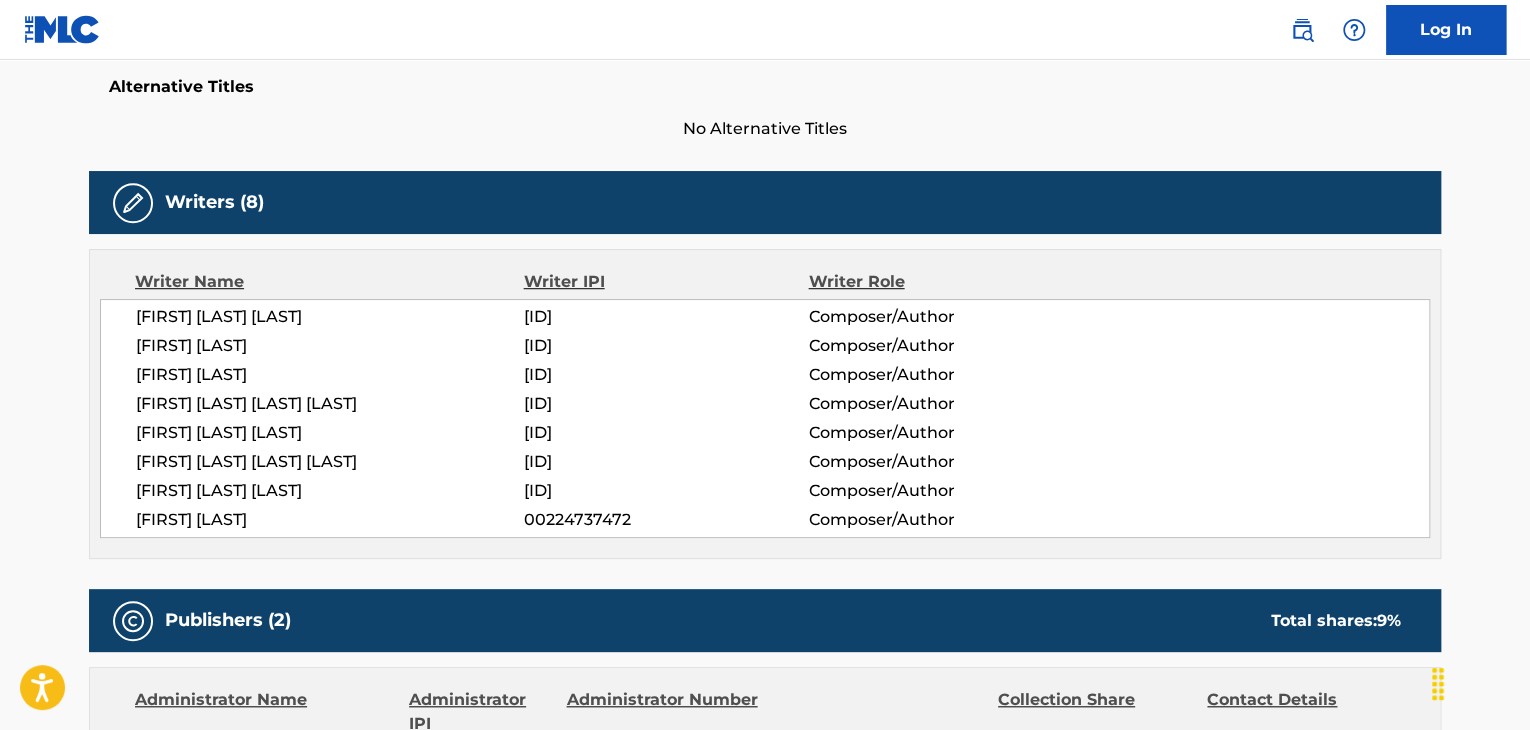 click on "[FIRST] [LAST]" at bounding box center (330, 520) 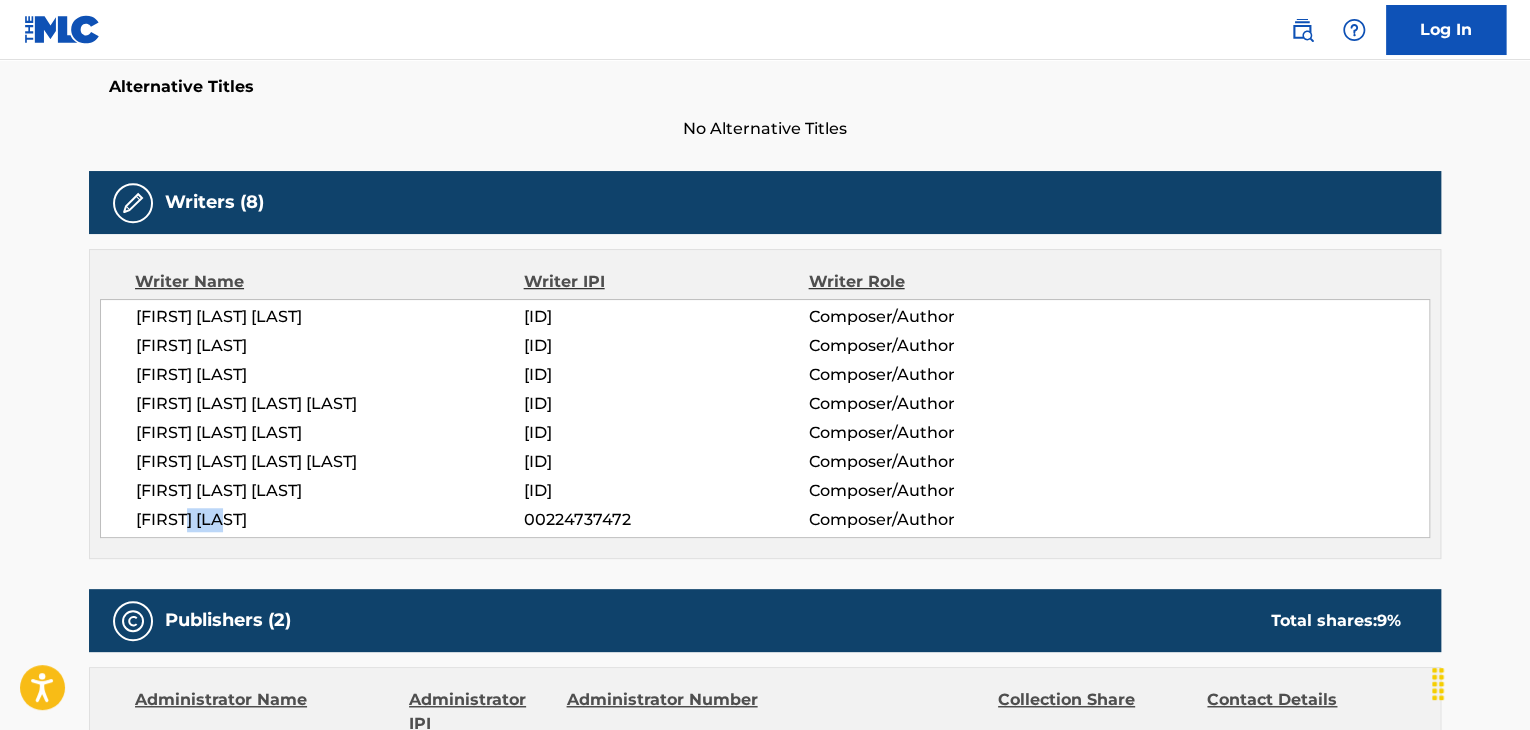 click on "[FIRST] [LAST]" at bounding box center (330, 520) 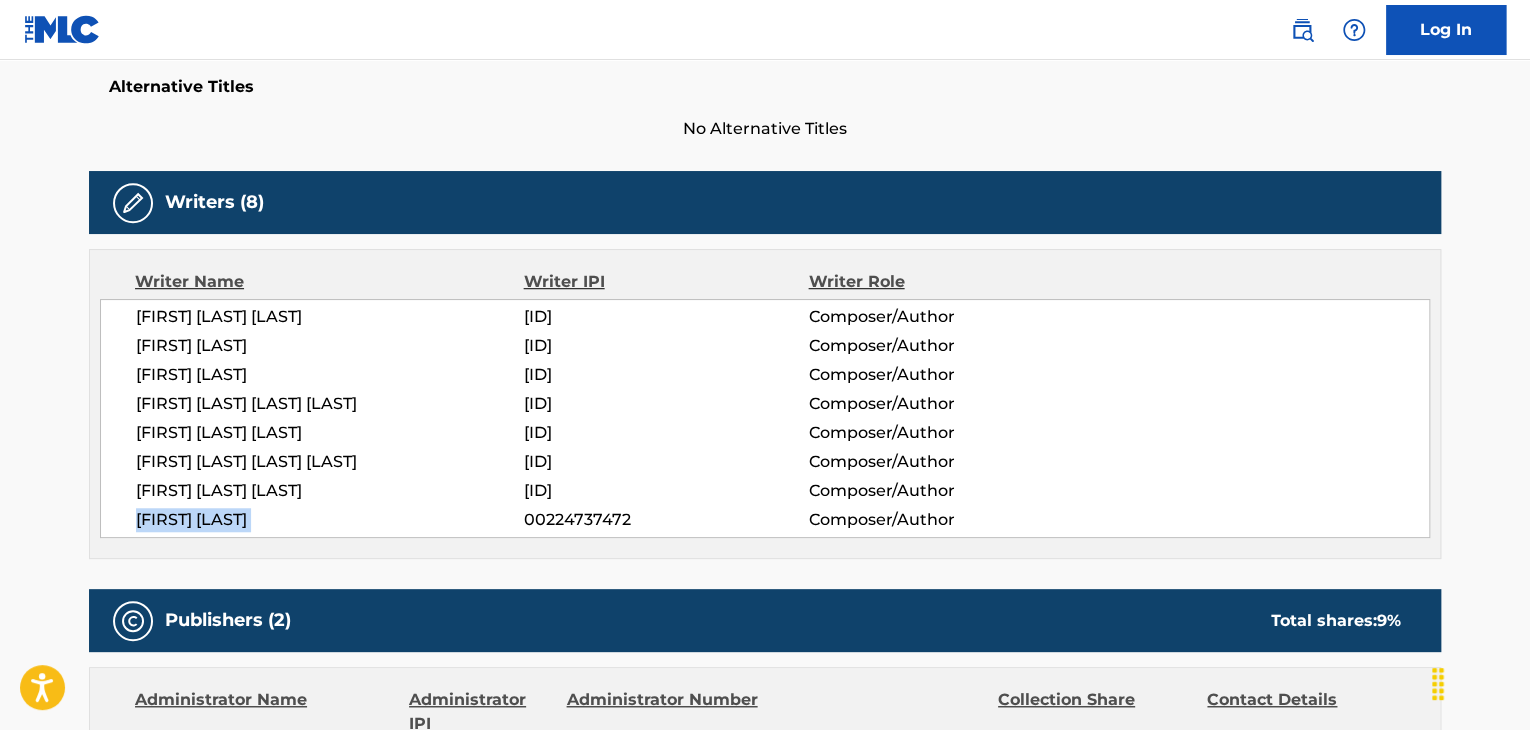 click on "[FIRST] [LAST]" at bounding box center (330, 520) 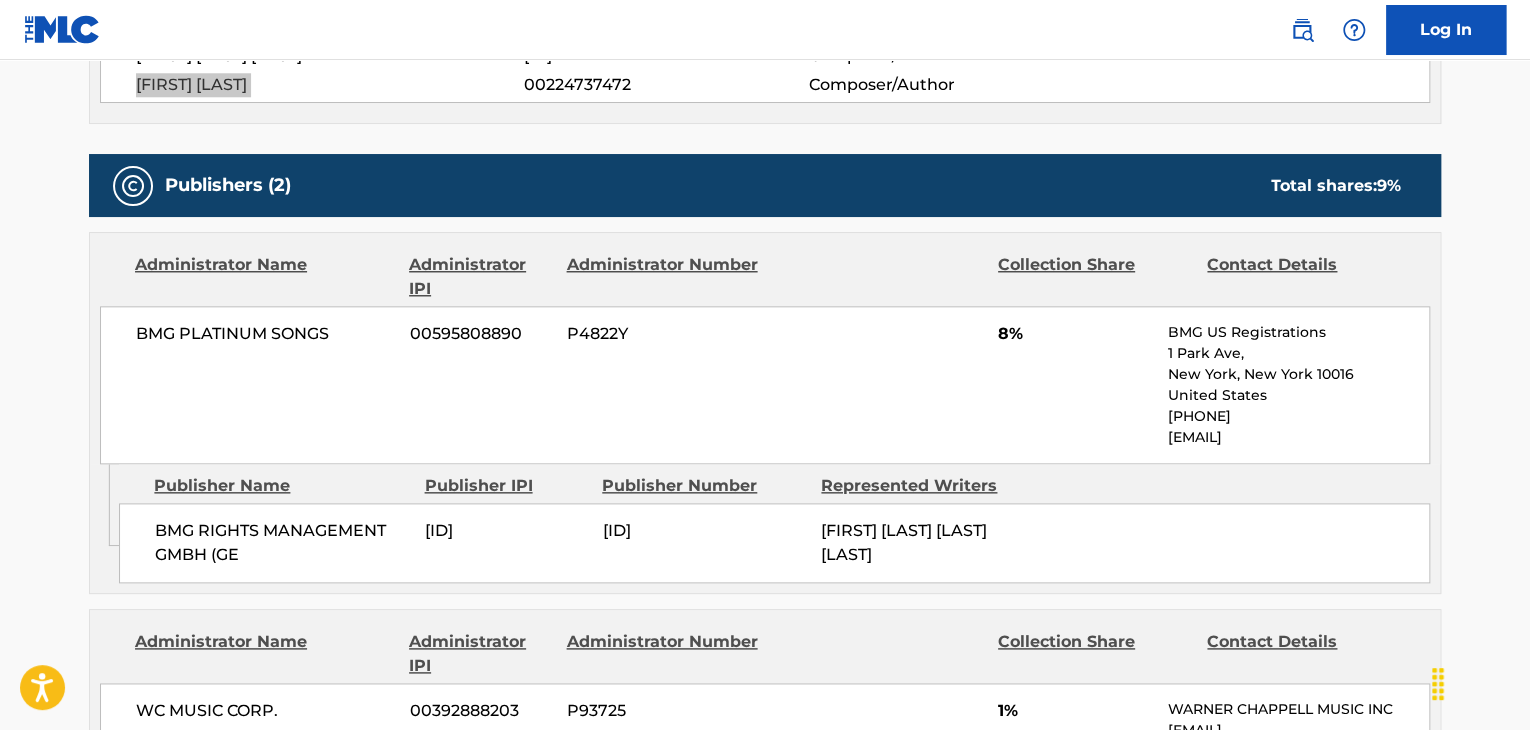 scroll, scrollTop: 1000, scrollLeft: 0, axis: vertical 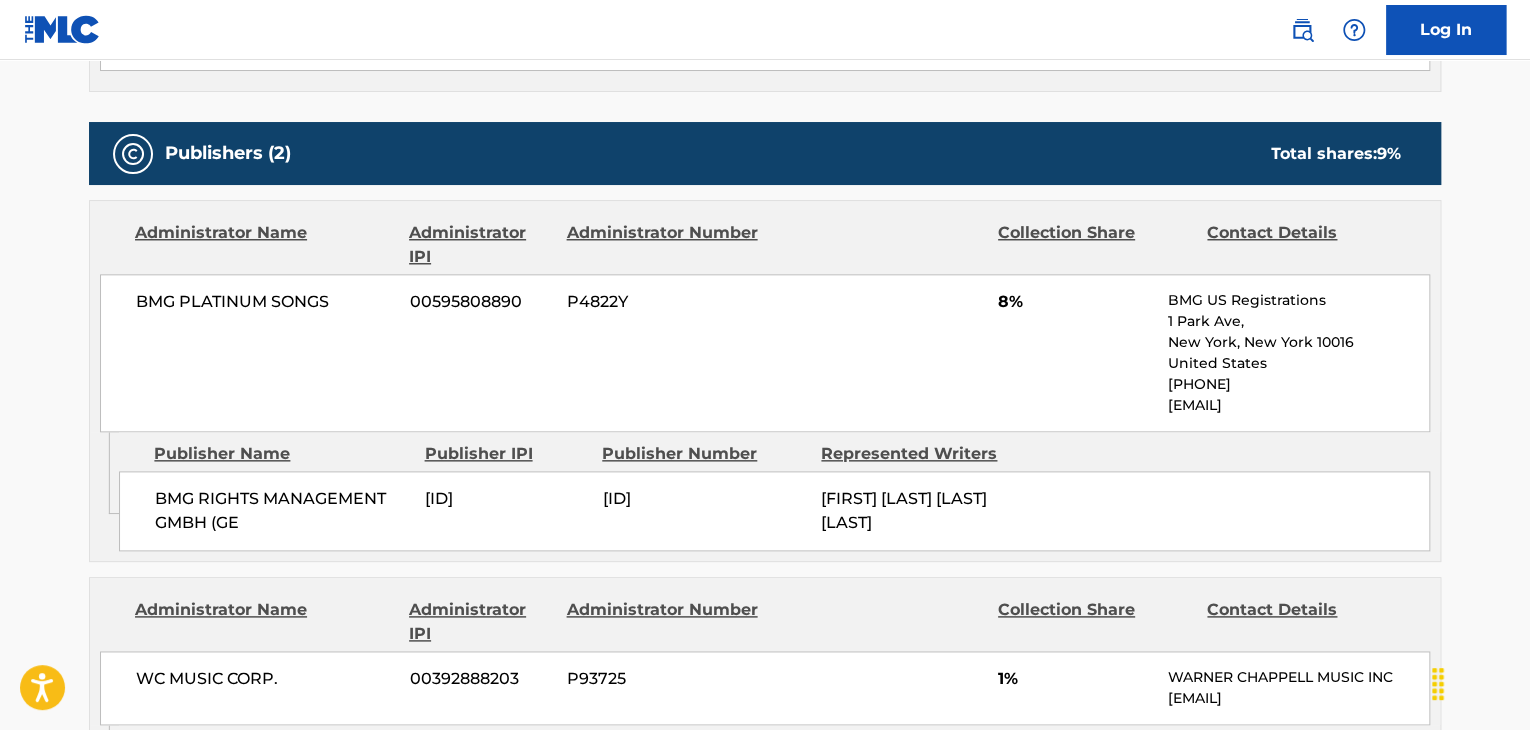 click on "BMG RIGHTS MANAGEMENT GMBH (GE" at bounding box center [282, 511] 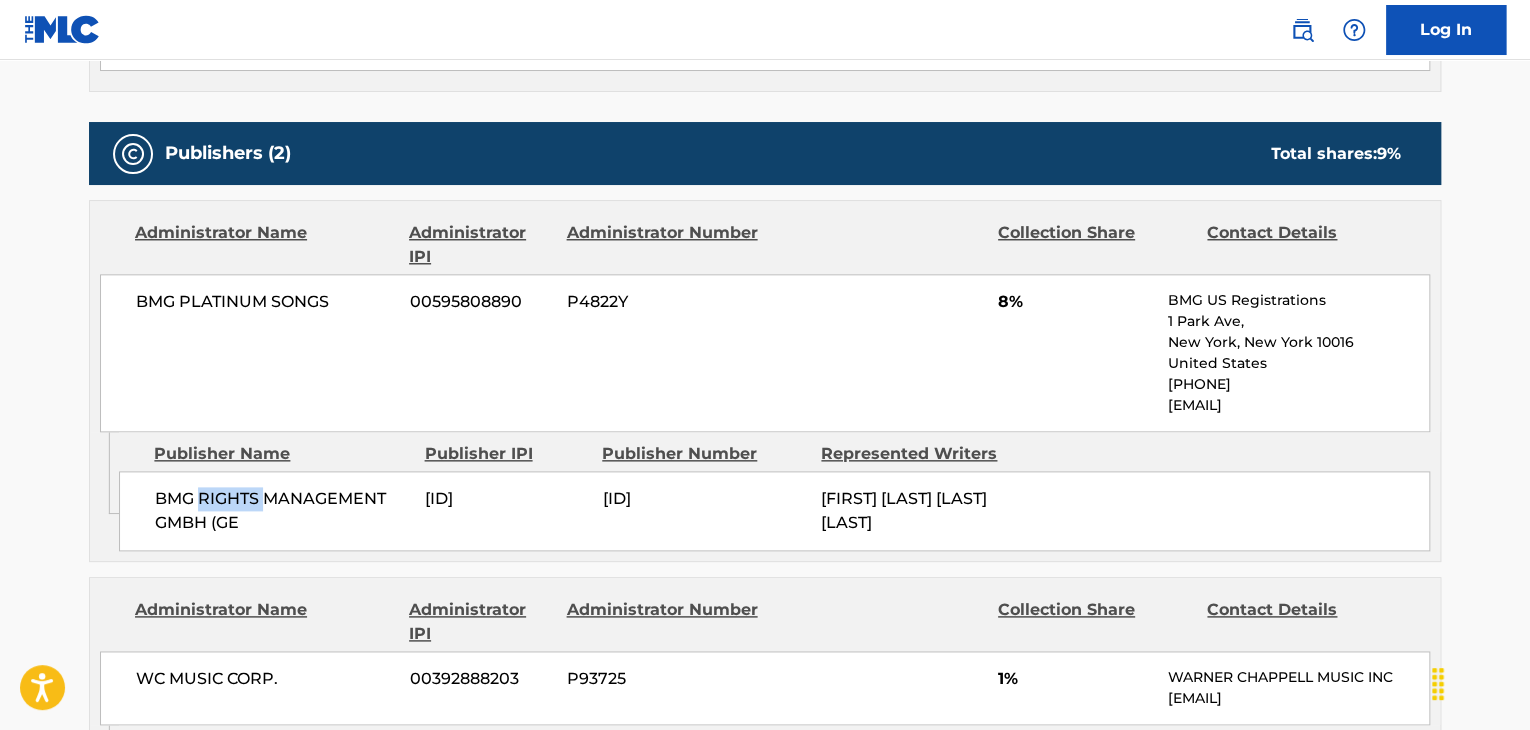 click on "BMG RIGHTS MANAGEMENT GMBH (GE" at bounding box center (282, 511) 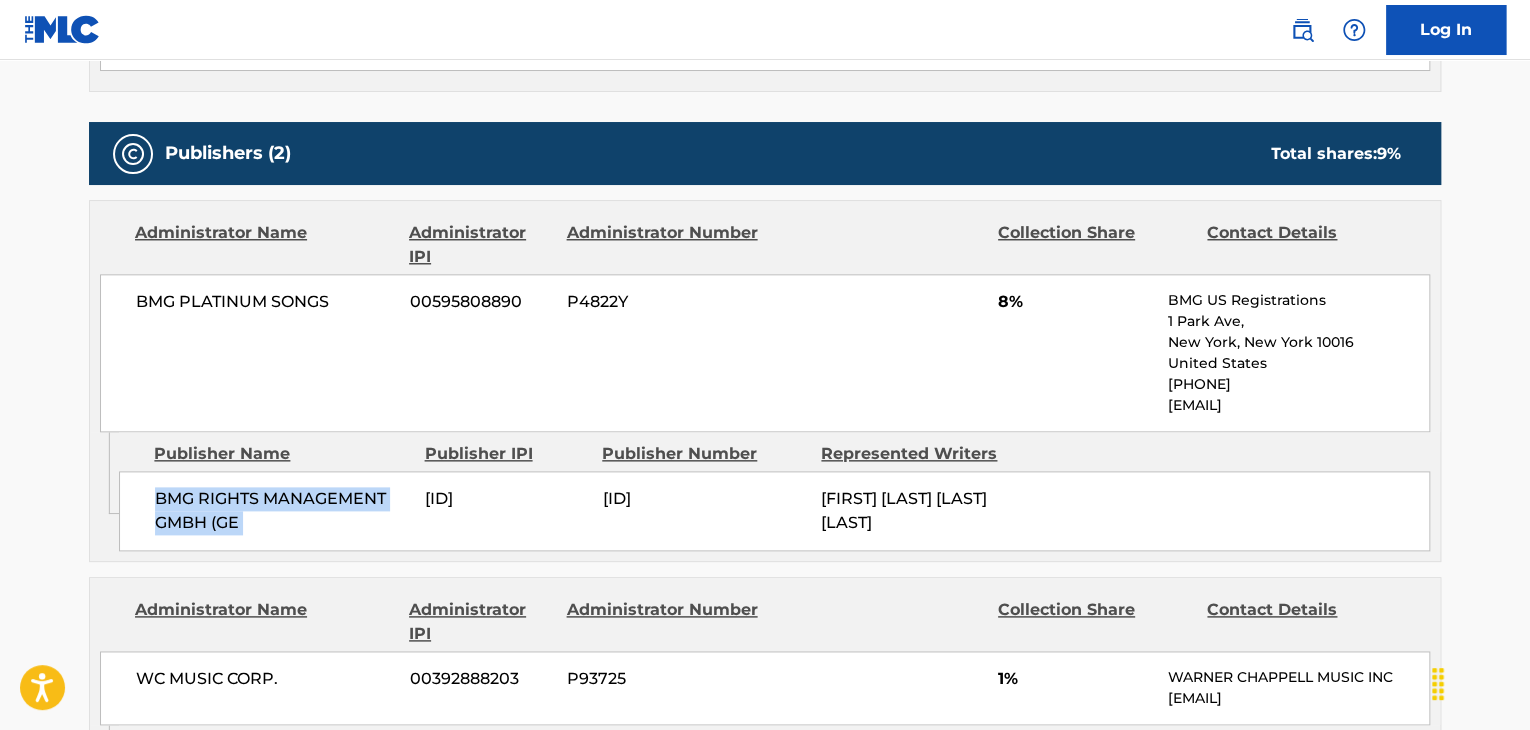 click on "BMG RIGHTS MANAGEMENT GMBH (GE" at bounding box center [282, 511] 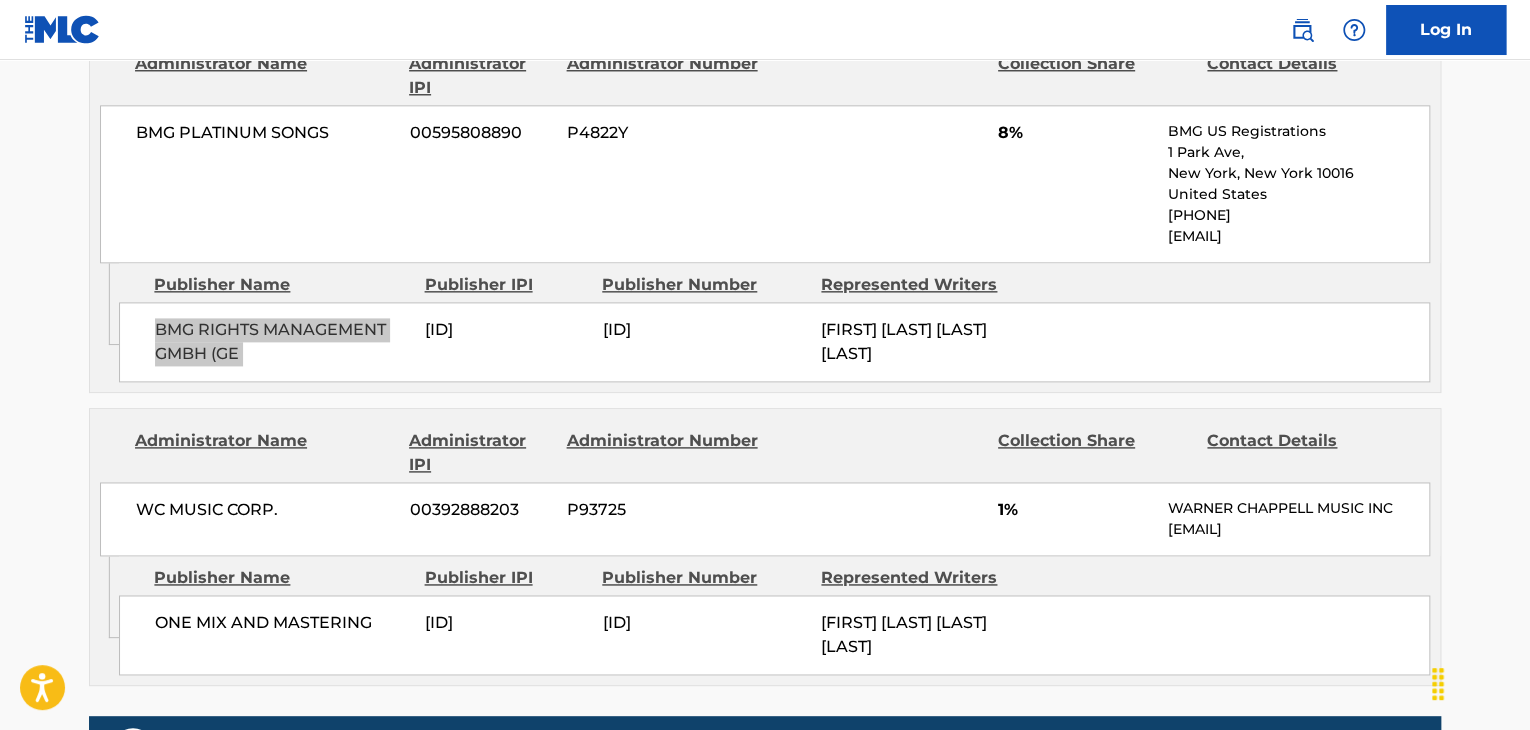 scroll, scrollTop: 1404, scrollLeft: 0, axis: vertical 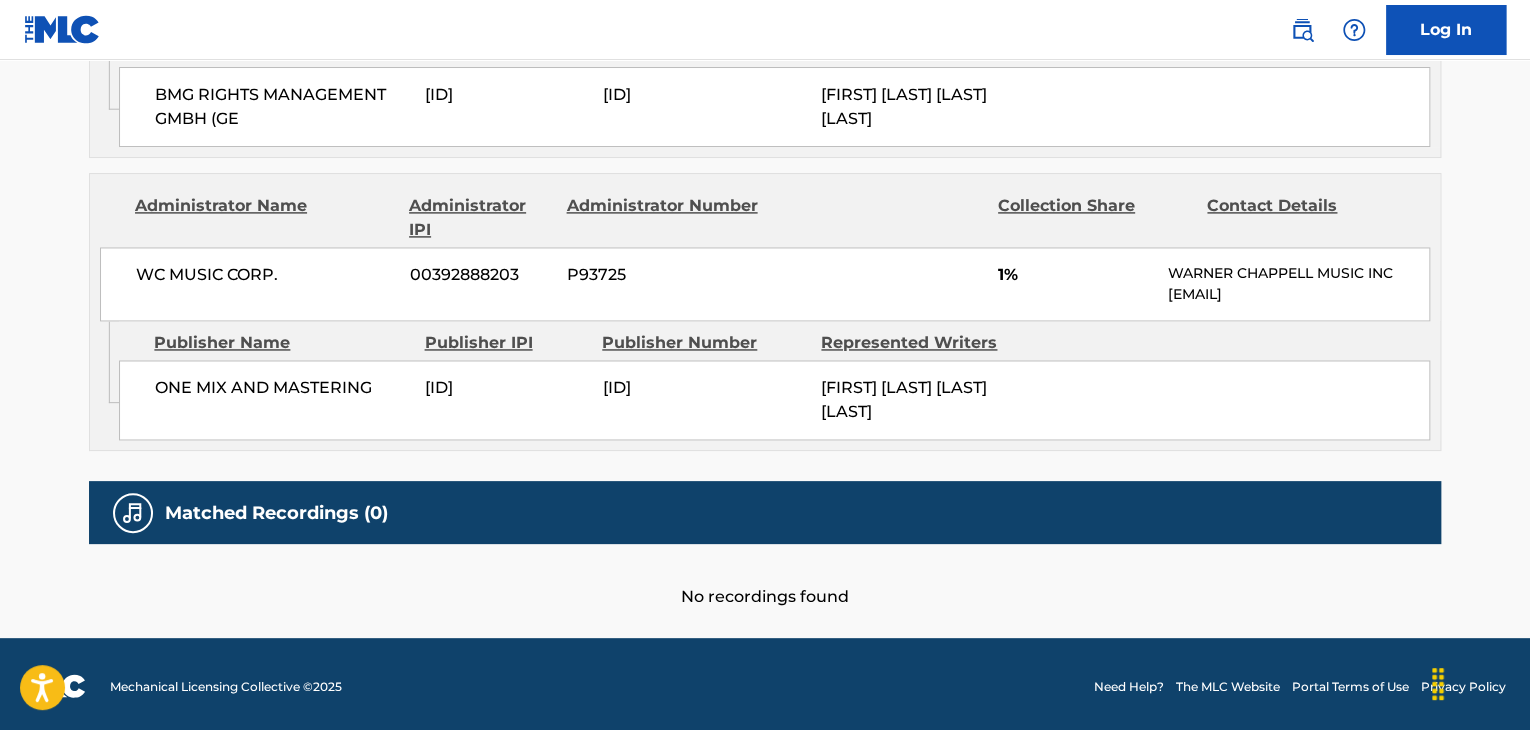 click on "ONE MIX AND MASTERING" at bounding box center (282, 388) 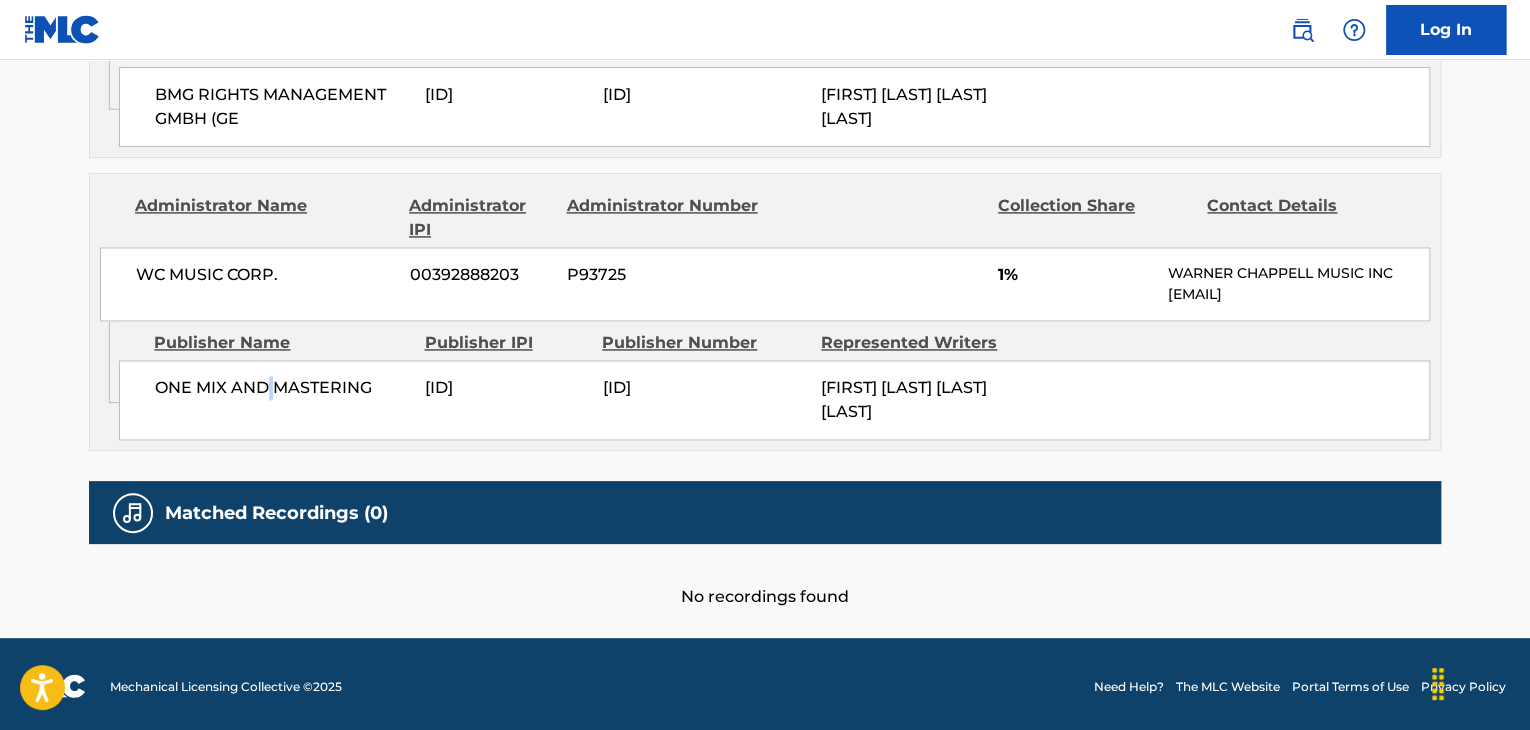 click on "ONE MIX AND MASTERING" at bounding box center [282, 388] 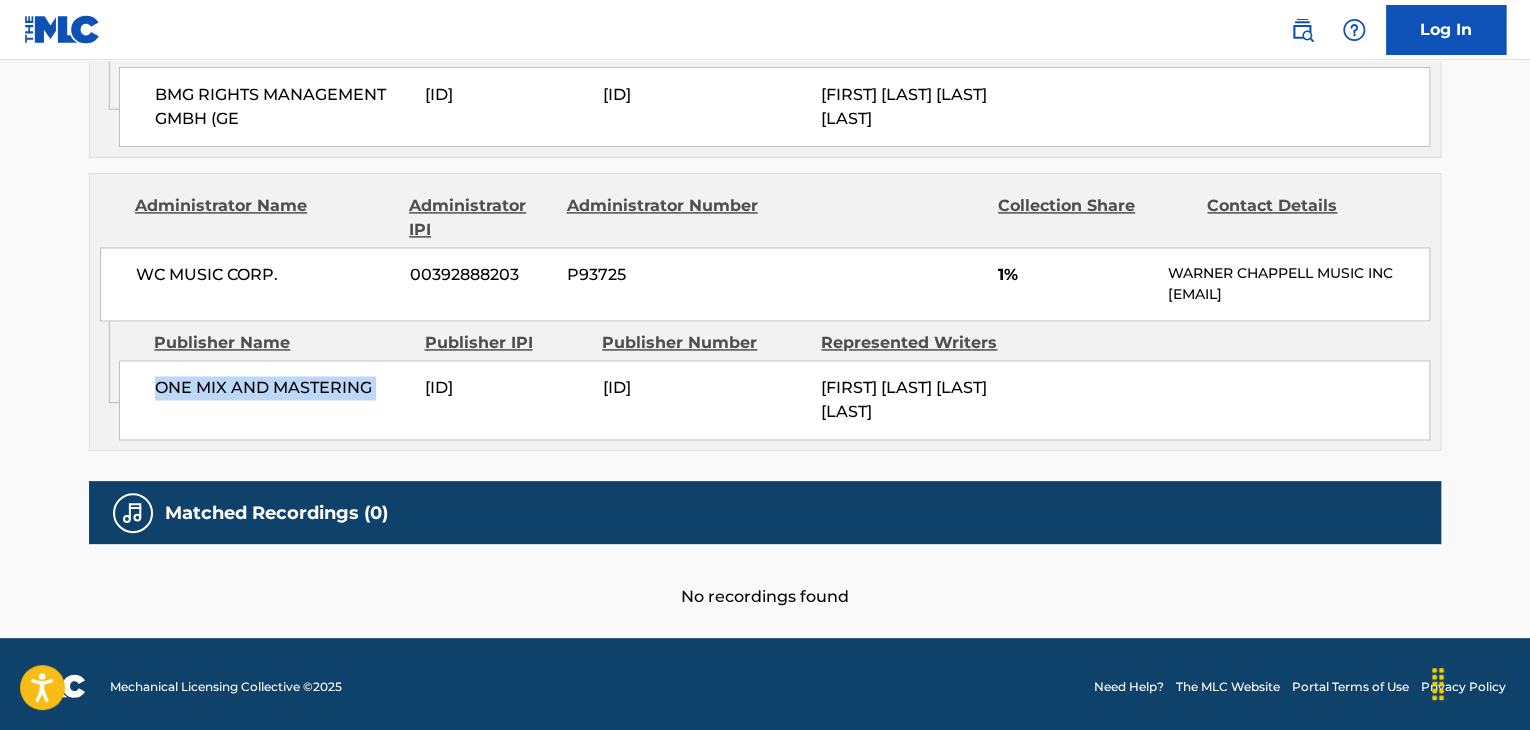 click on "ONE MIX AND MASTERING" at bounding box center [282, 388] 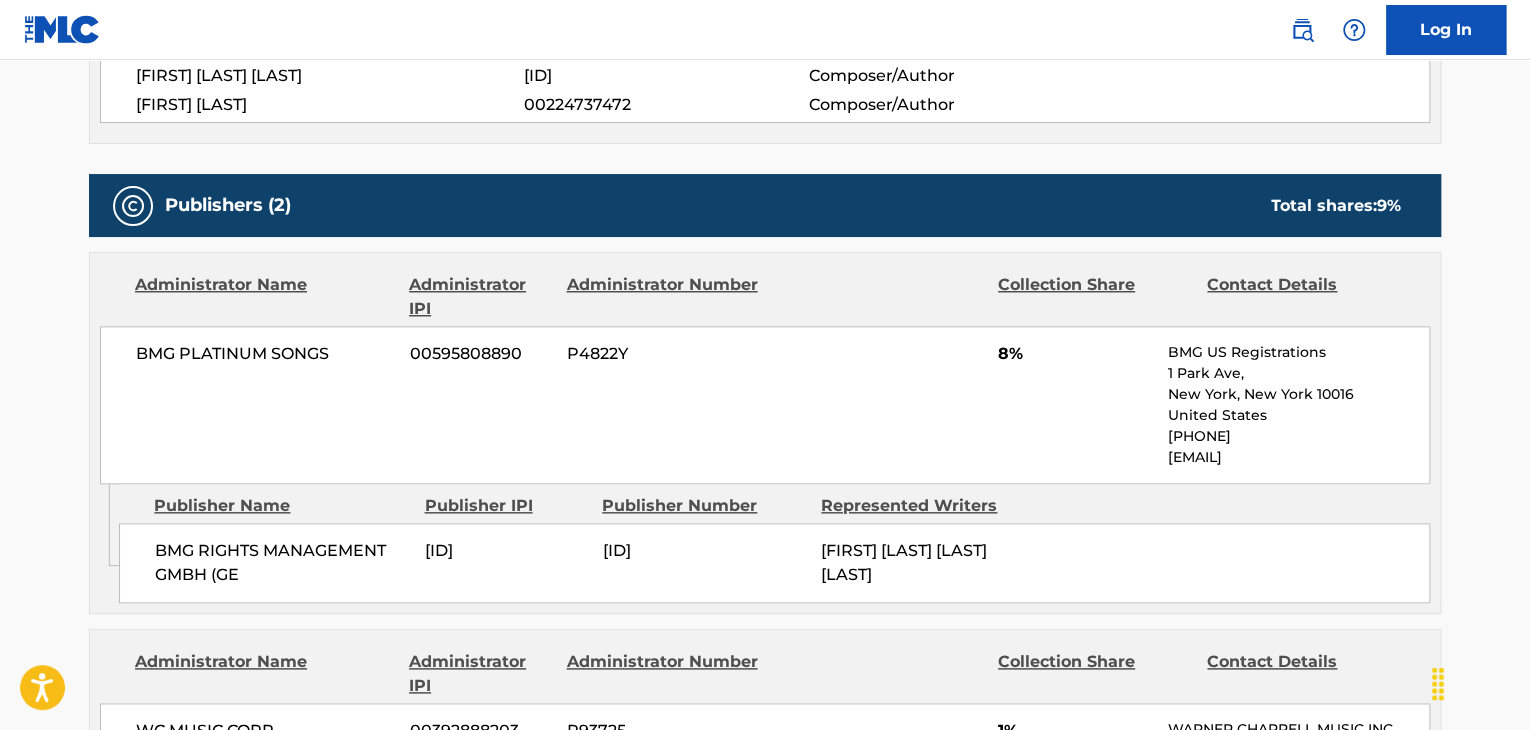 scroll, scrollTop: 938, scrollLeft: 0, axis: vertical 